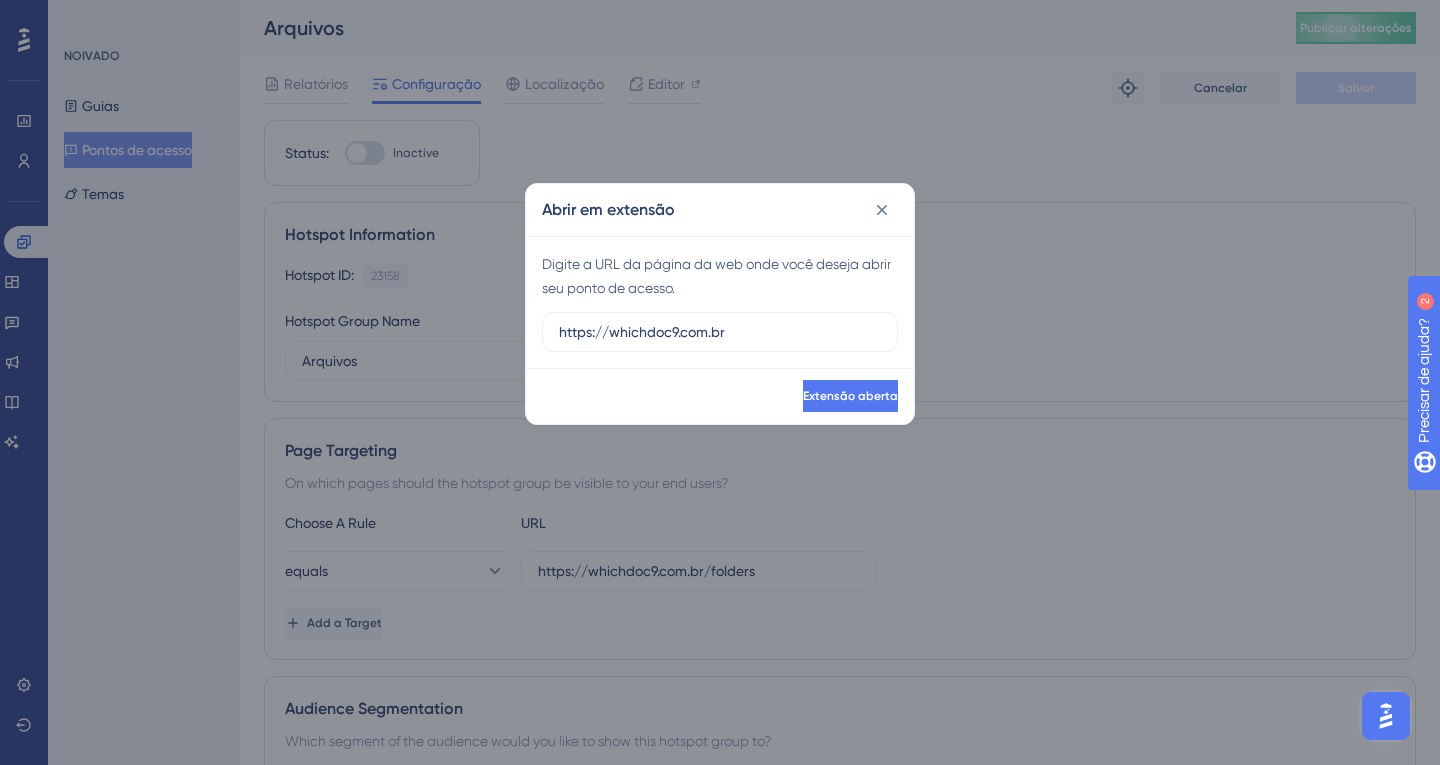 scroll, scrollTop: 0, scrollLeft: 0, axis: both 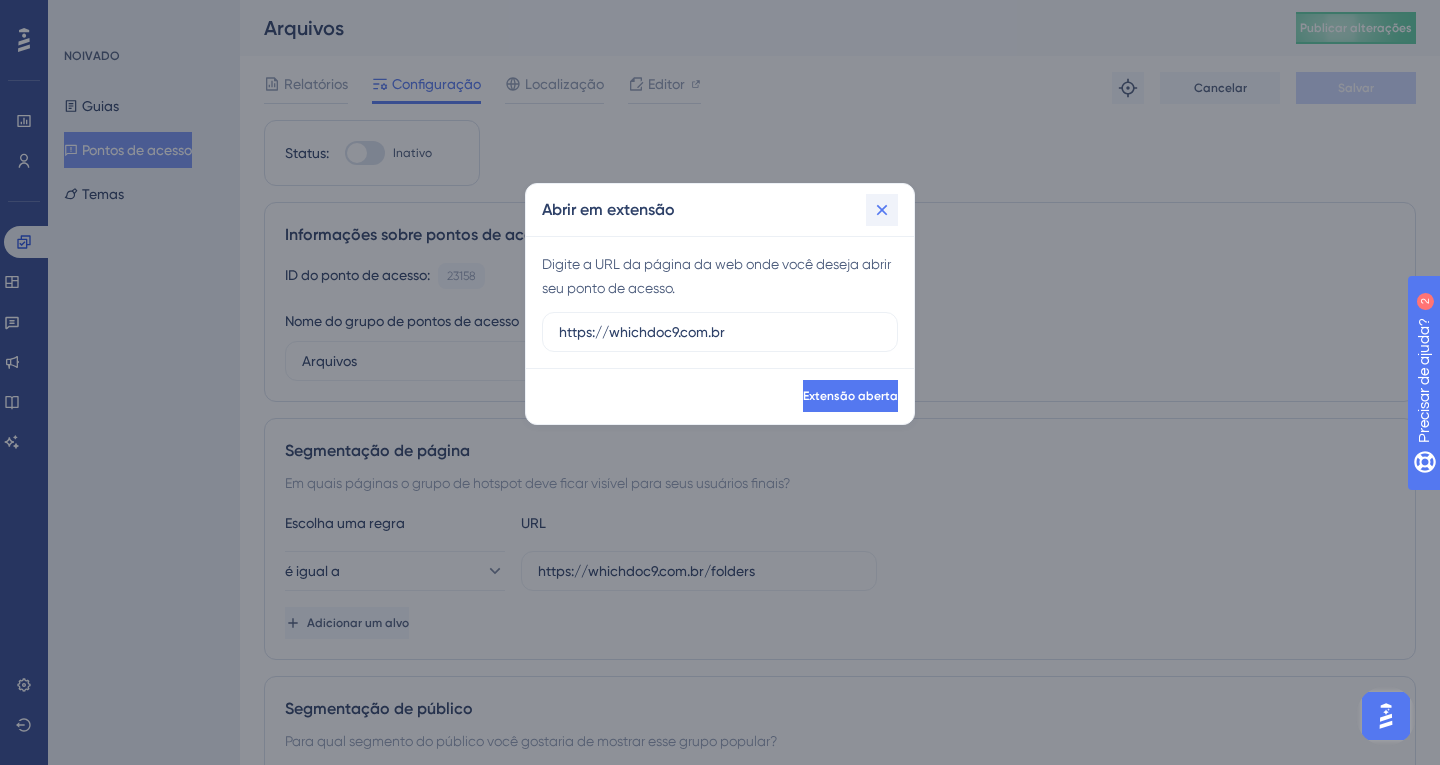 click 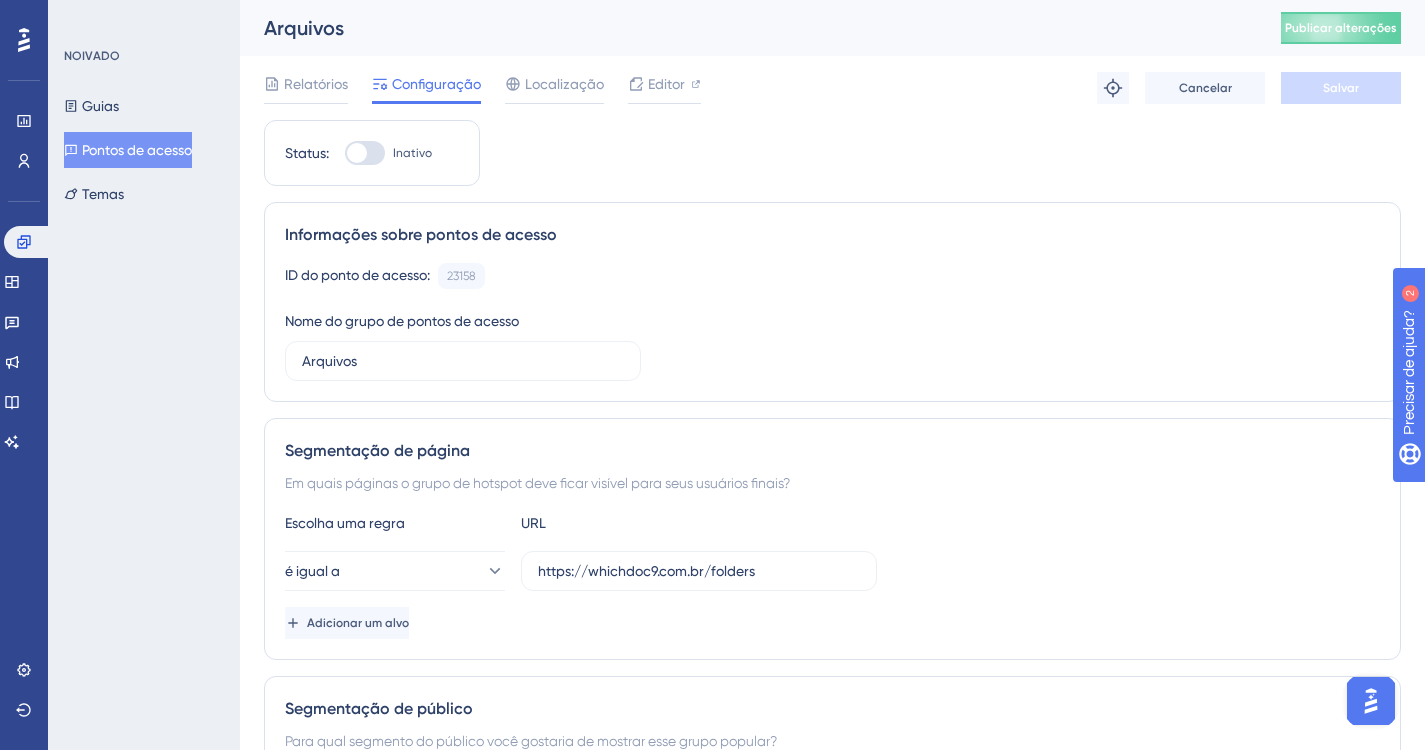 click on "Pontos de acesso" at bounding box center [137, 150] 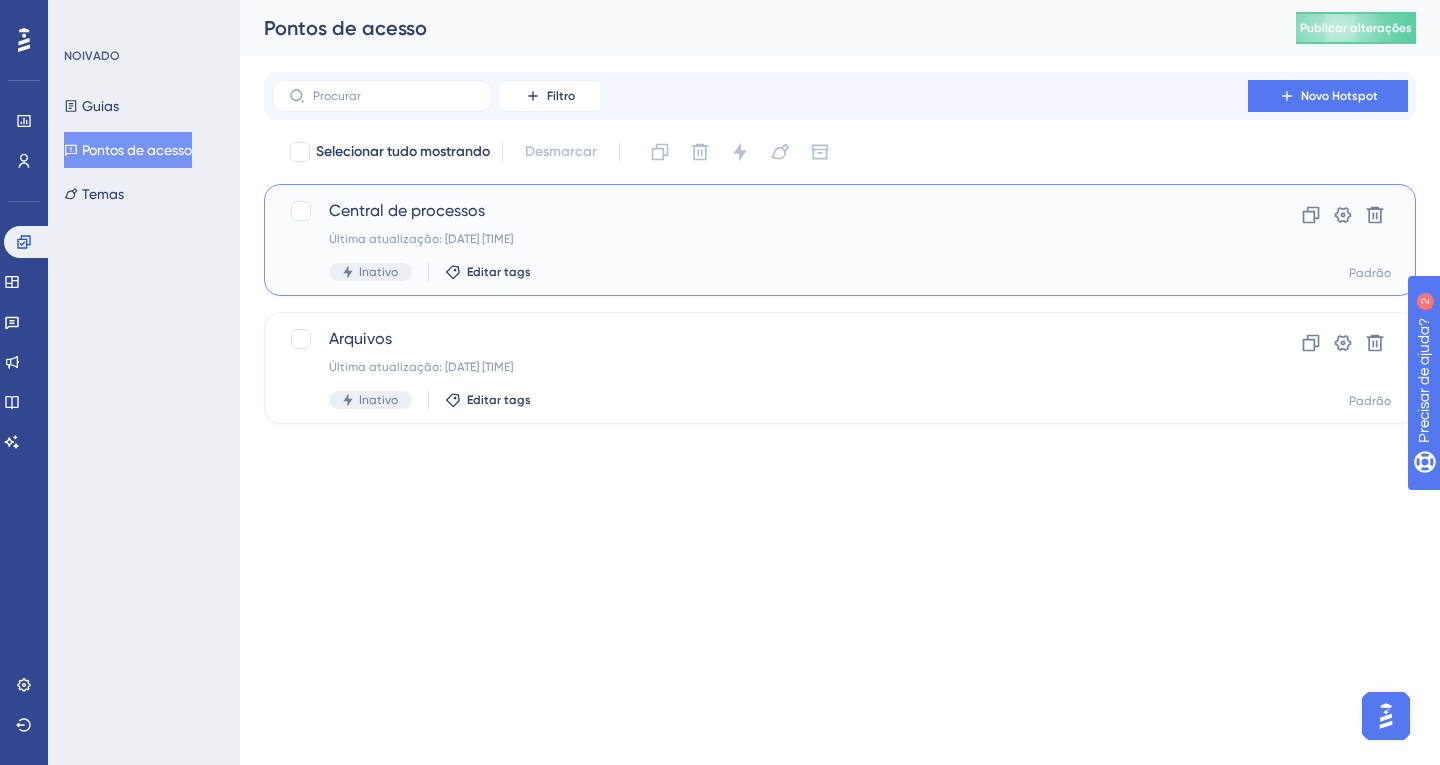 click on "Central de processos Última atualização: [DATE] [TIME] Inativo Editar tags Clone Configurações Excluir Padrão" at bounding box center [840, 240] 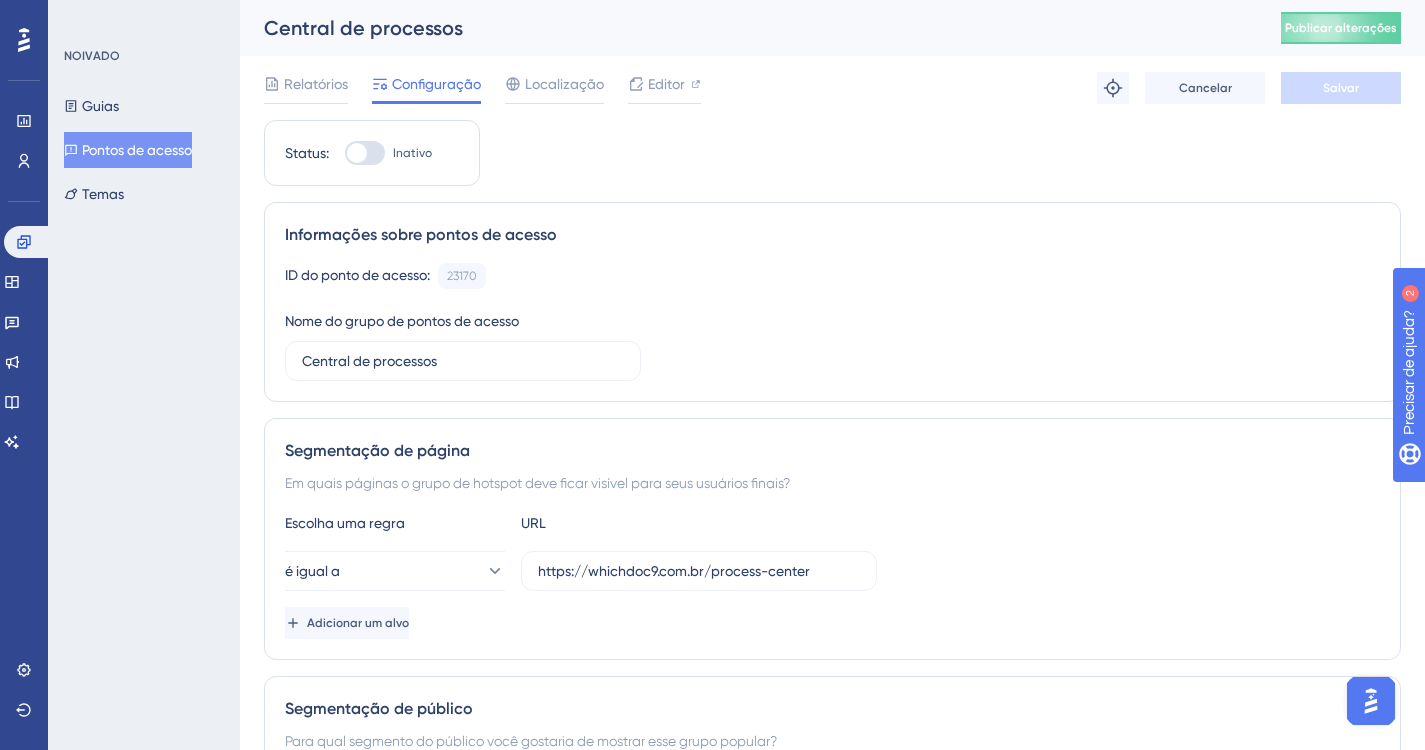 click on "Guias Pontos de acesso Temas" at bounding box center [145, 150] 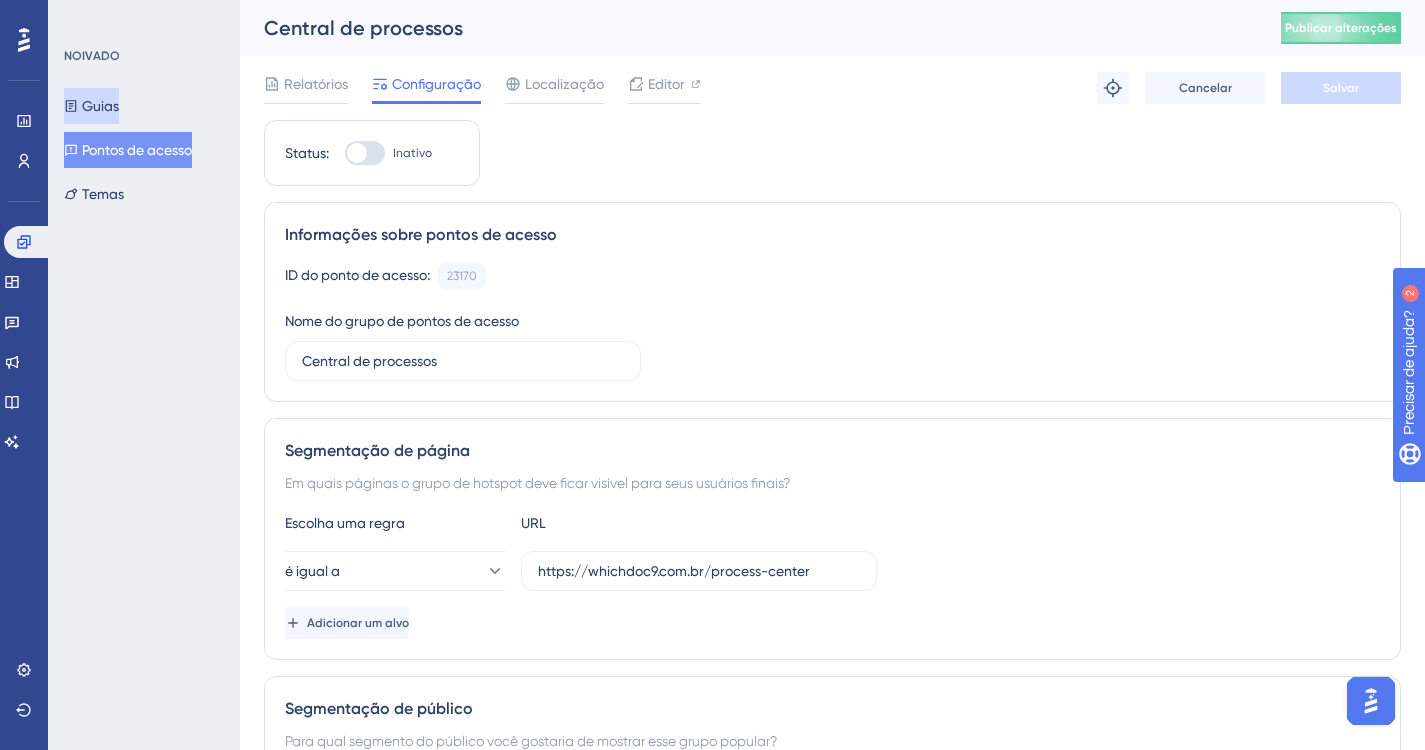 click on "Guias" at bounding box center [100, 106] 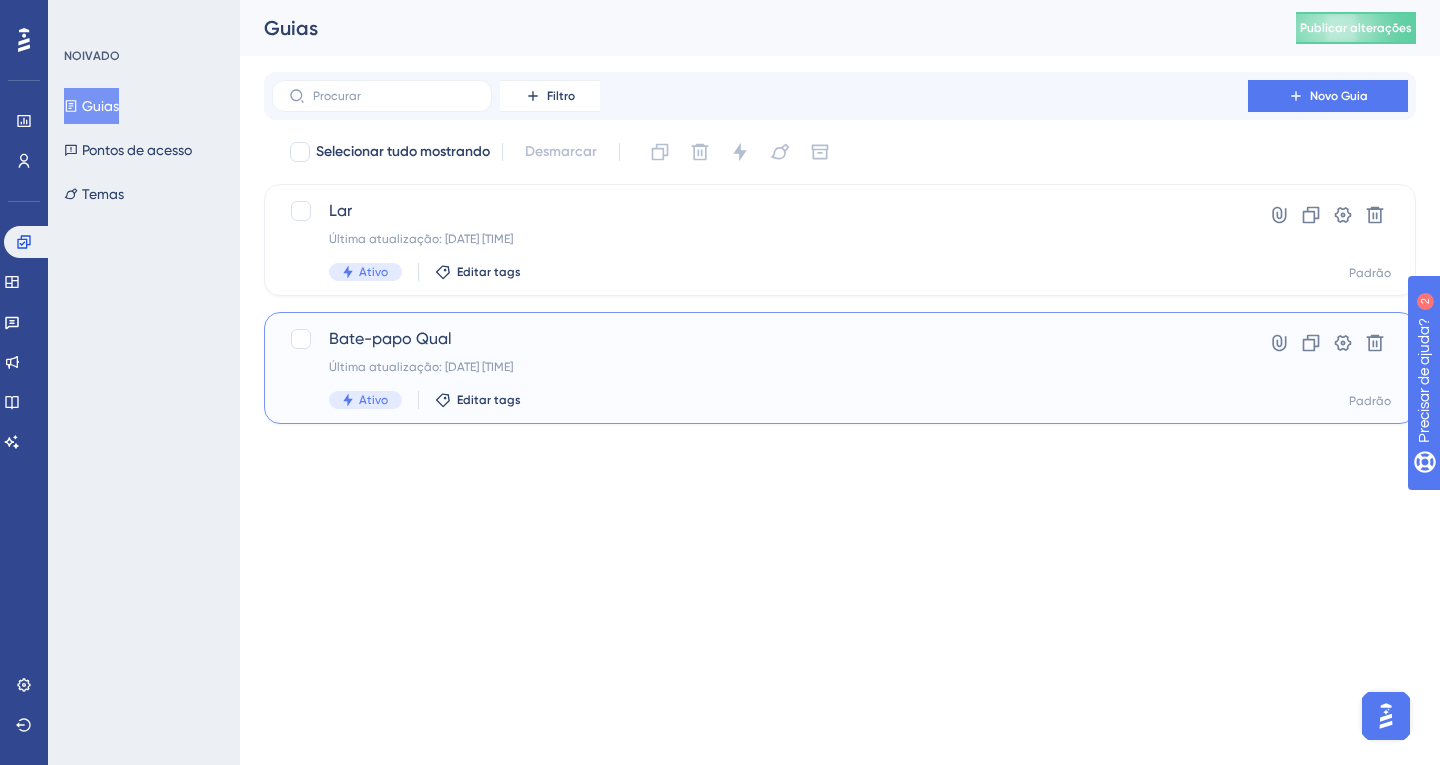 click on "Bate-papo Qual" at bounding box center (390, 338) 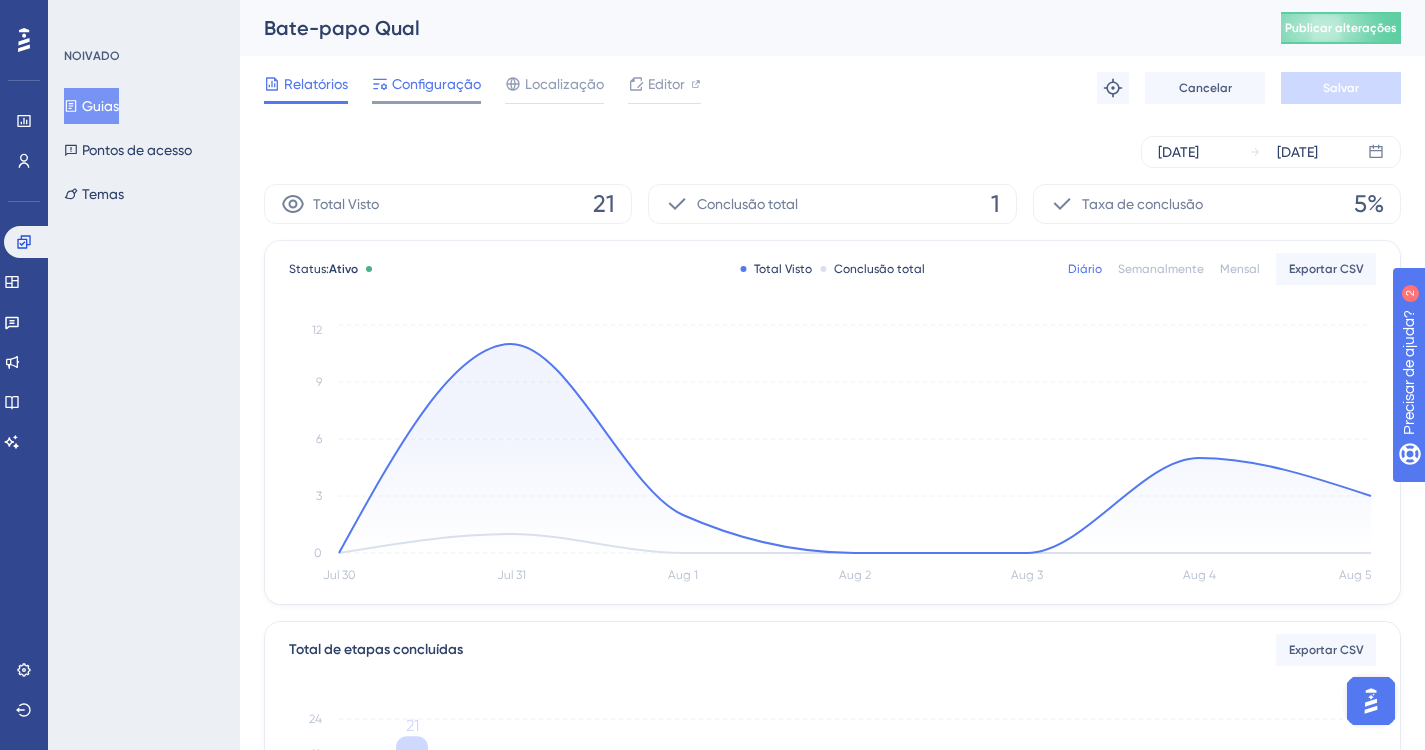 click on "Configuração" at bounding box center (436, 84) 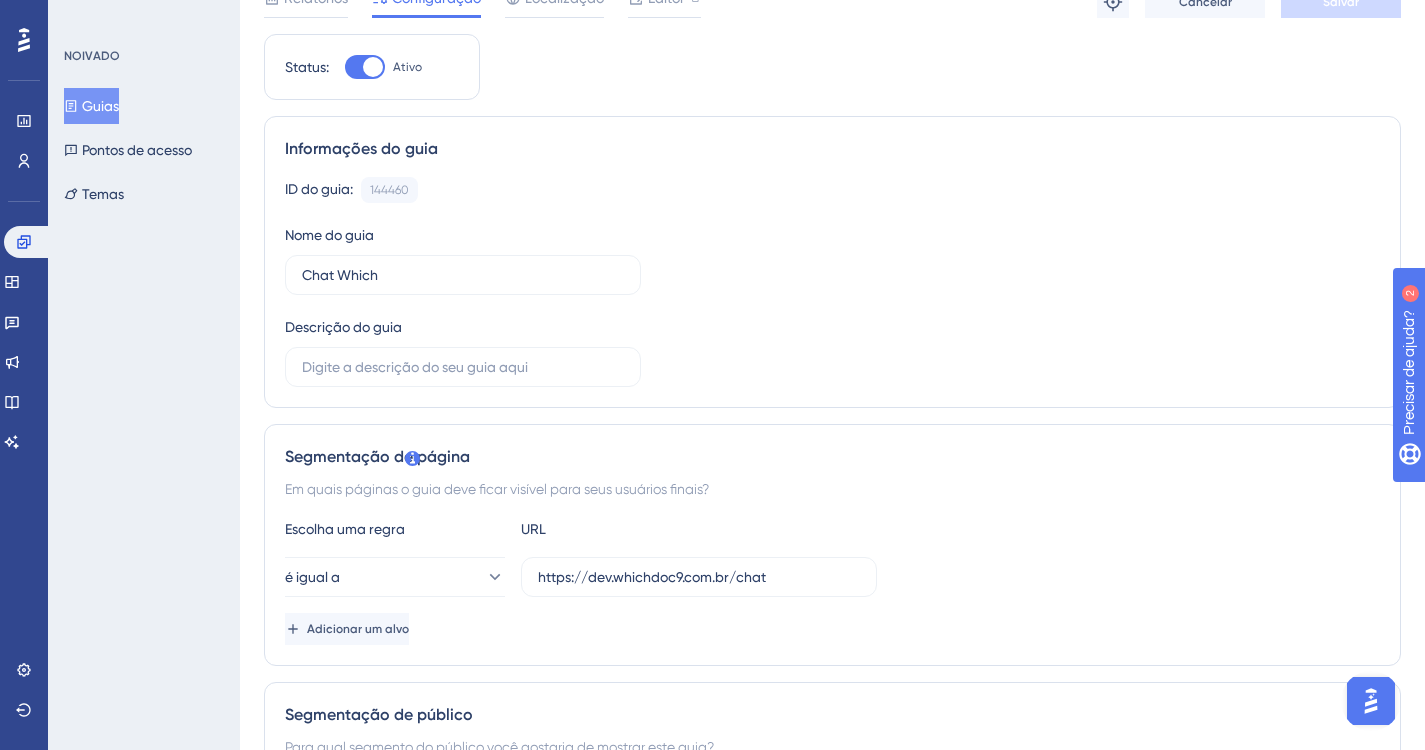 scroll, scrollTop: 200, scrollLeft: 0, axis: vertical 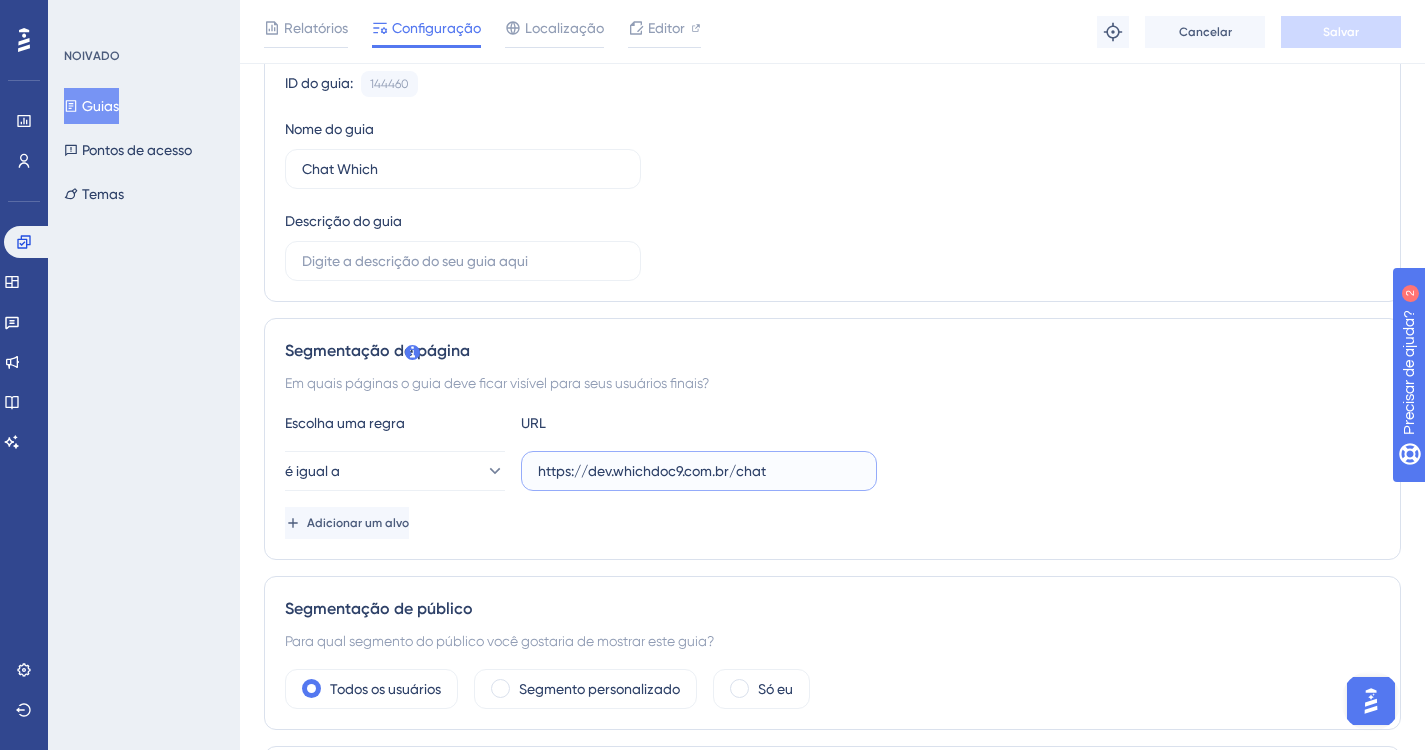click on "https://dev.whichdoc9.com.br/chat" at bounding box center (699, 471) 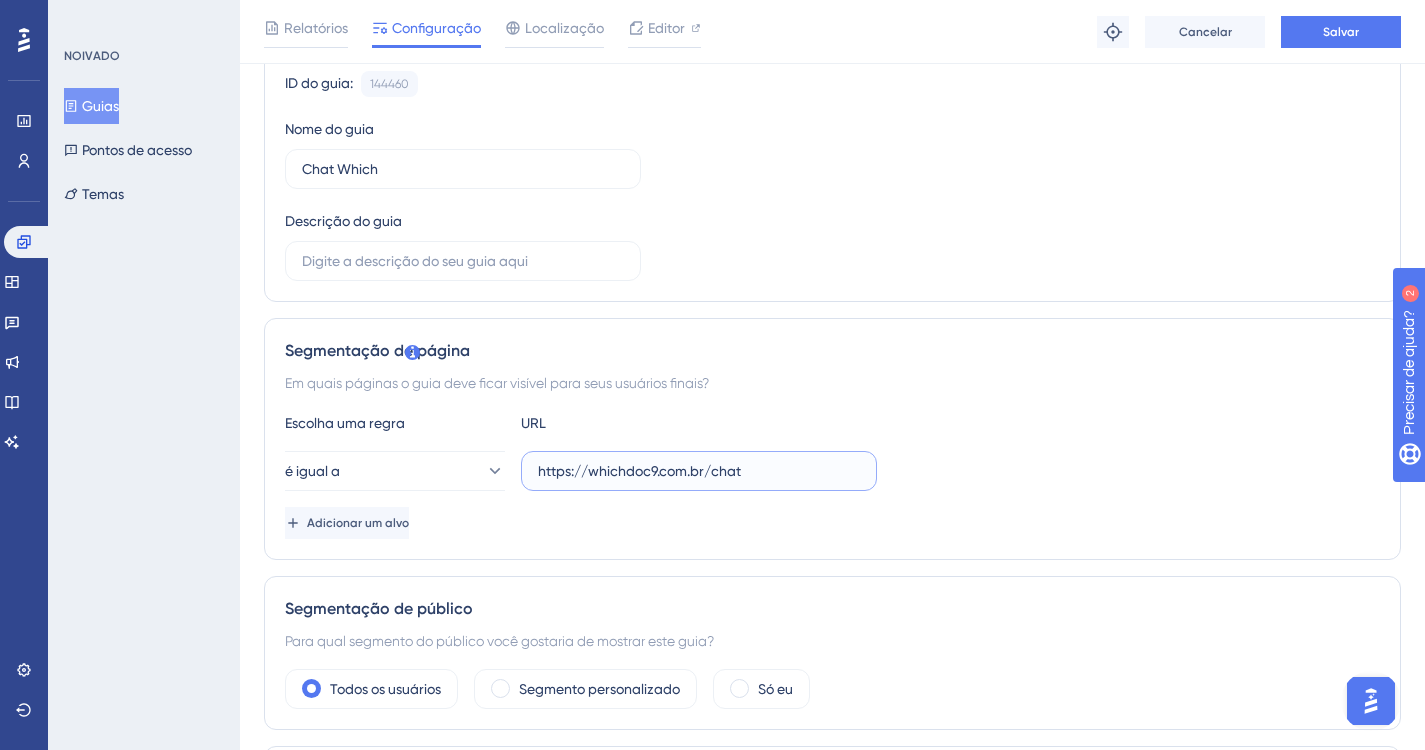 type on "https://whichdoc9.com.br/chat" 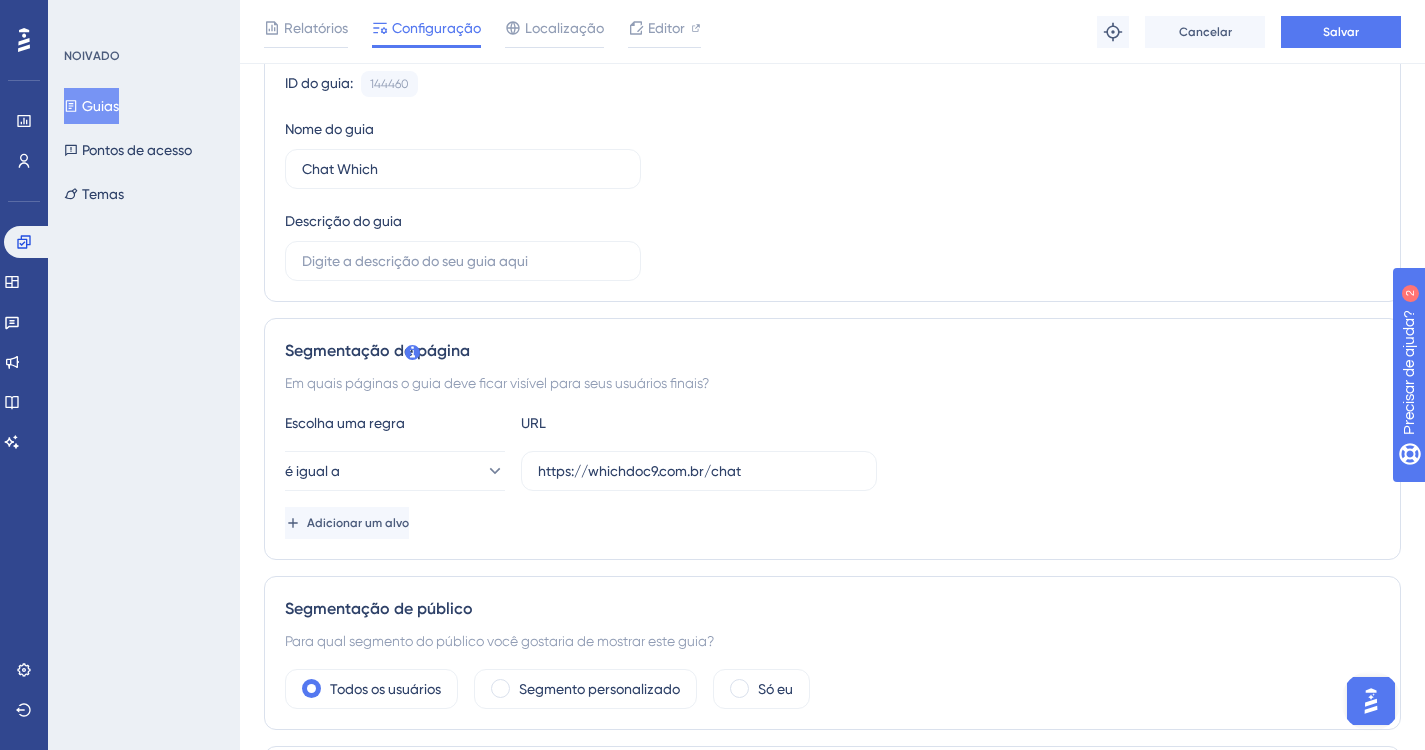 click on "Segmentação de página
Em quais páginas o guia deve ficar visível para seus usuários finais?
Escolha uma regra URL é igual a https://whichdoc9.com.br/chat Adicionar um alvo" at bounding box center [832, 439] 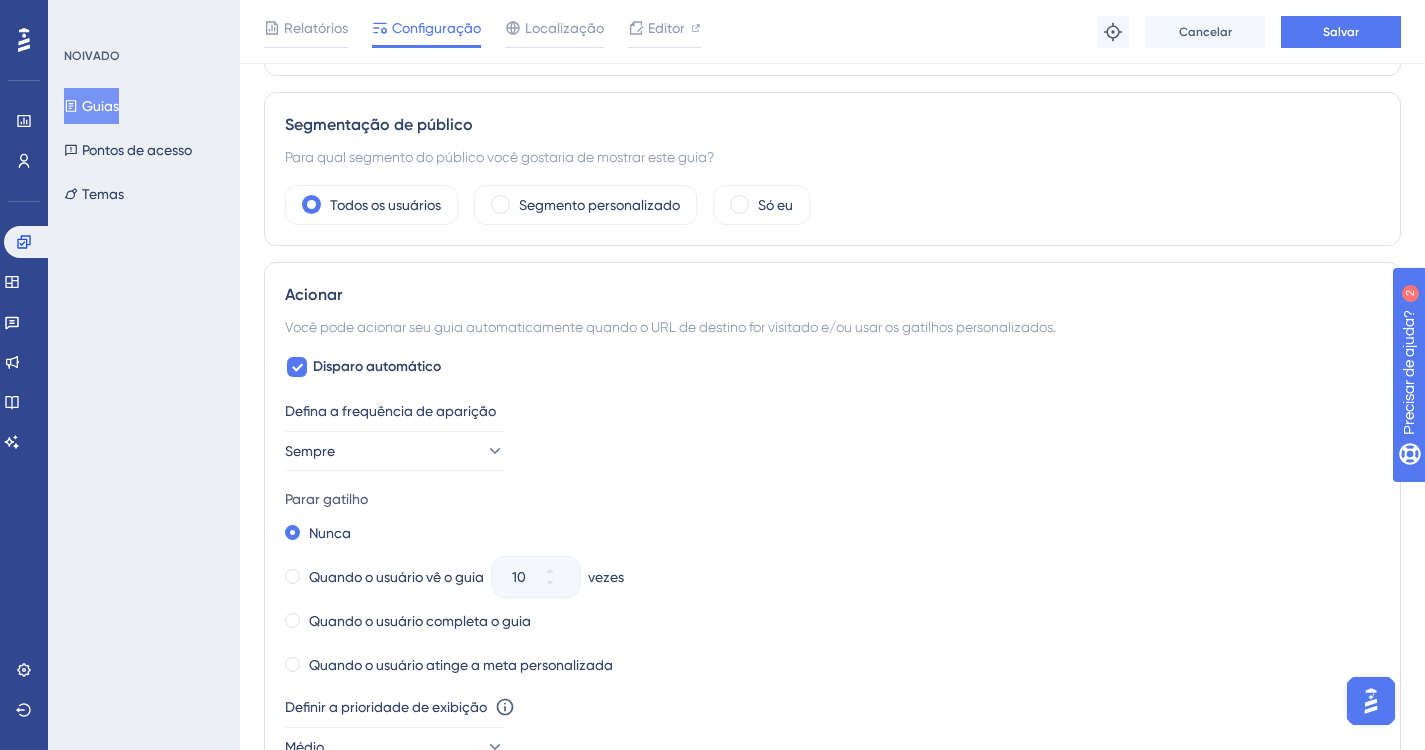 scroll, scrollTop: 800, scrollLeft: 0, axis: vertical 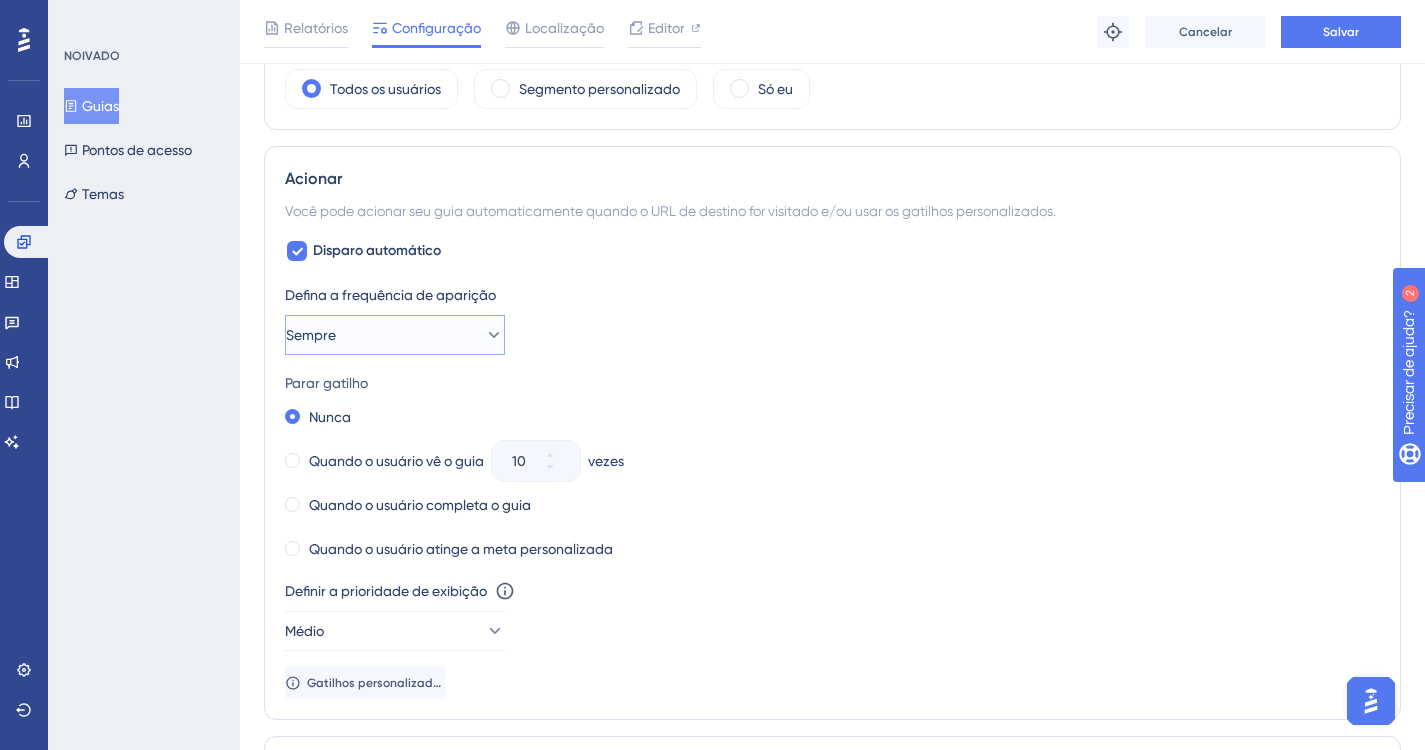 click on "Sempre" at bounding box center (395, 335) 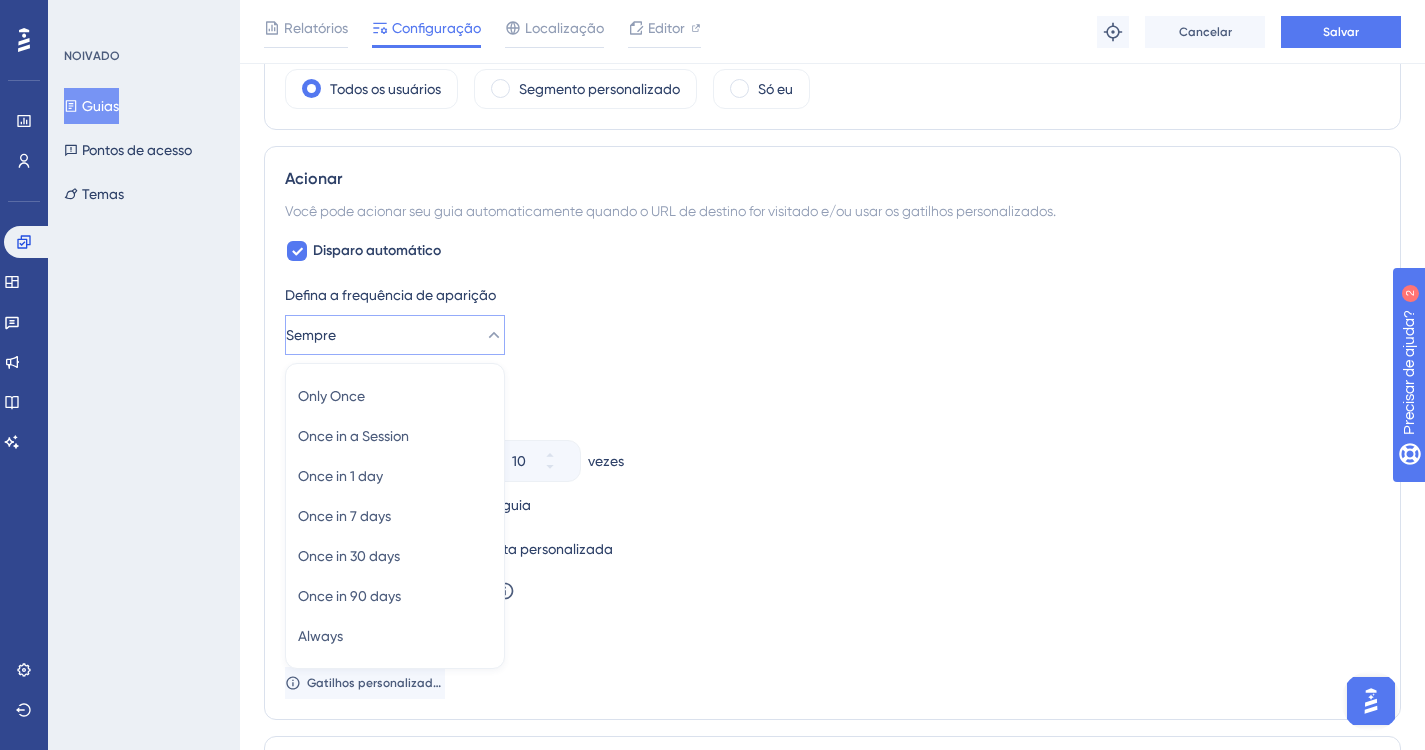scroll, scrollTop: 938, scrollLeft: 0, axis: vertical 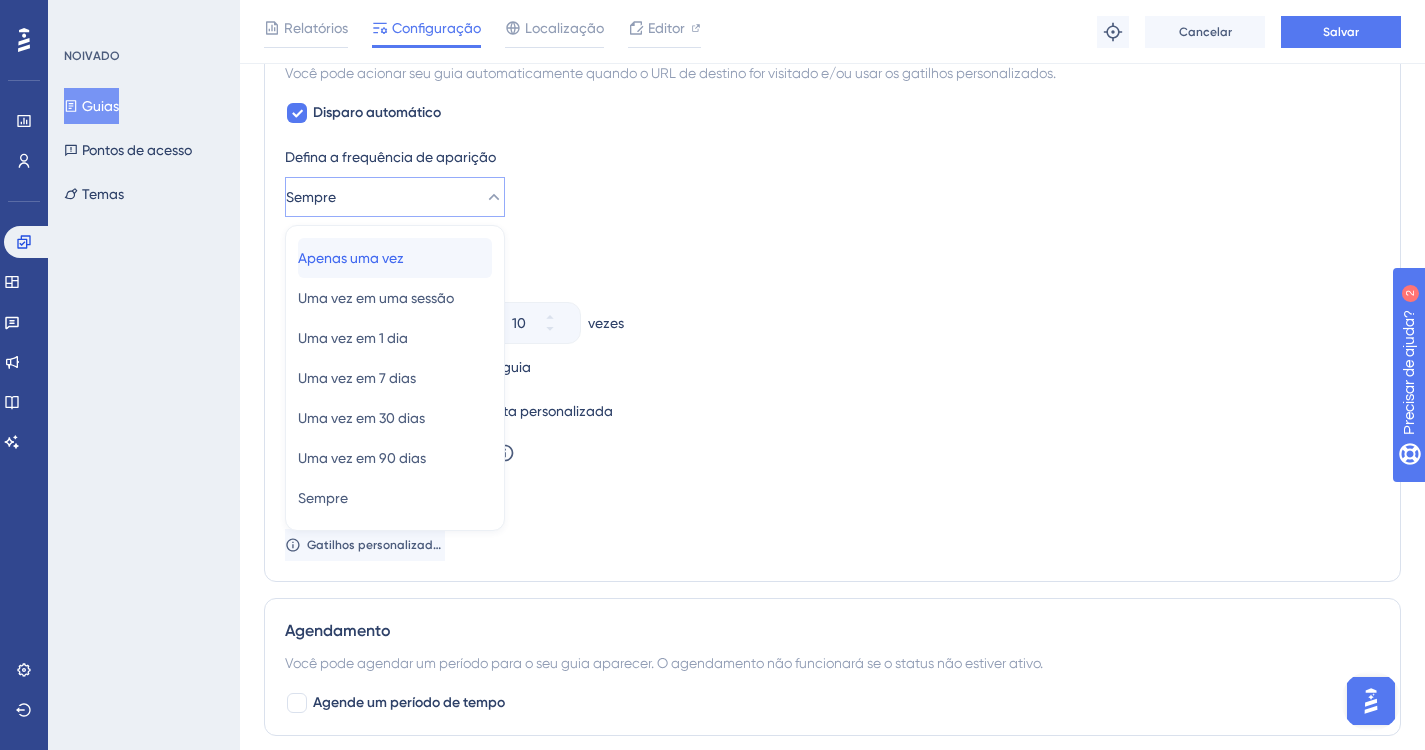 click on "Apenas uma vez Apenas uma vez" at bounding box center [395, 258] 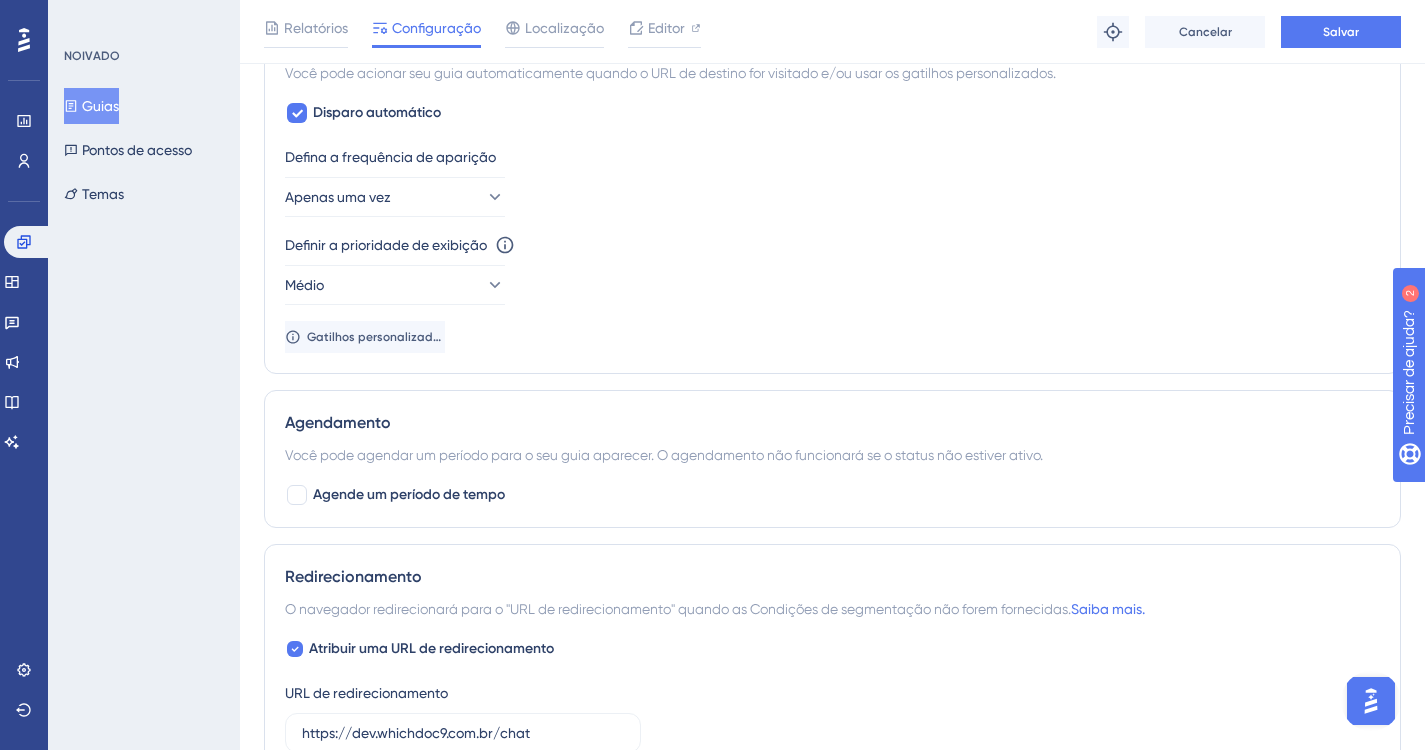 click on "Definir a prioridade de exibição Esta opção definirá a prioridade de exibição entre materiais disparados automaticamente em casos de conflitos entre vários materiais Médio" at bounding box center (832, 269) 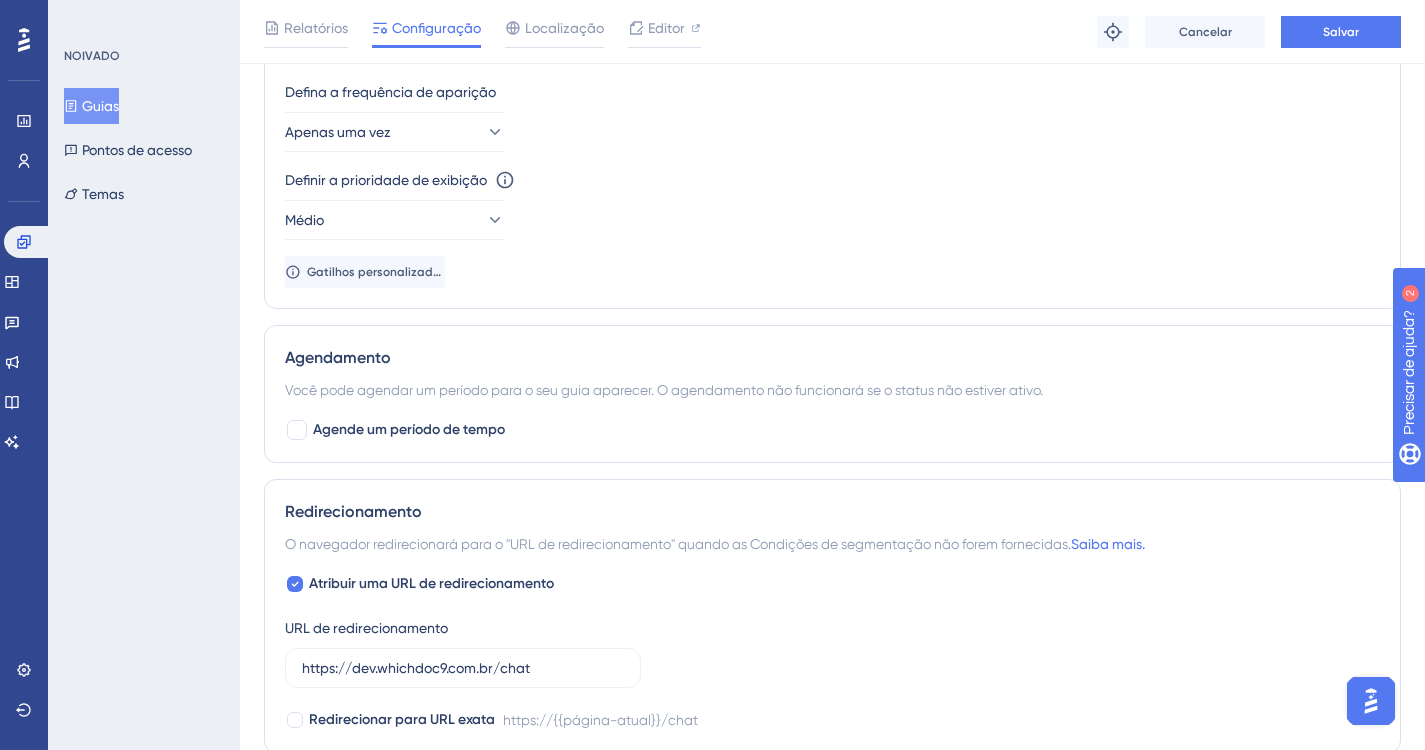 scroll, scrollTop: 1038, scrollLeft: 0, axis: vertical 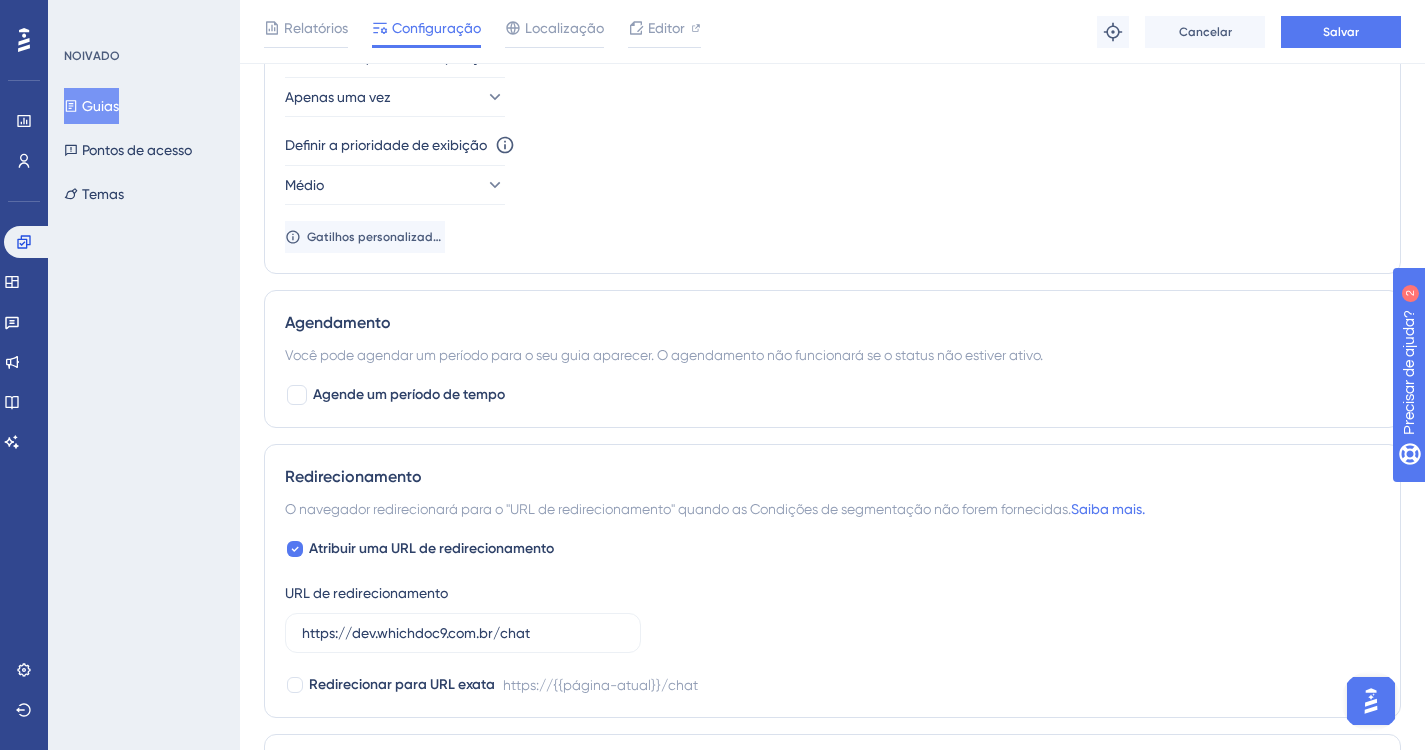 drag, startPoint x: 547, startPoint y: 644, endPoint x: 249, endPoint y: 644, distance: 298 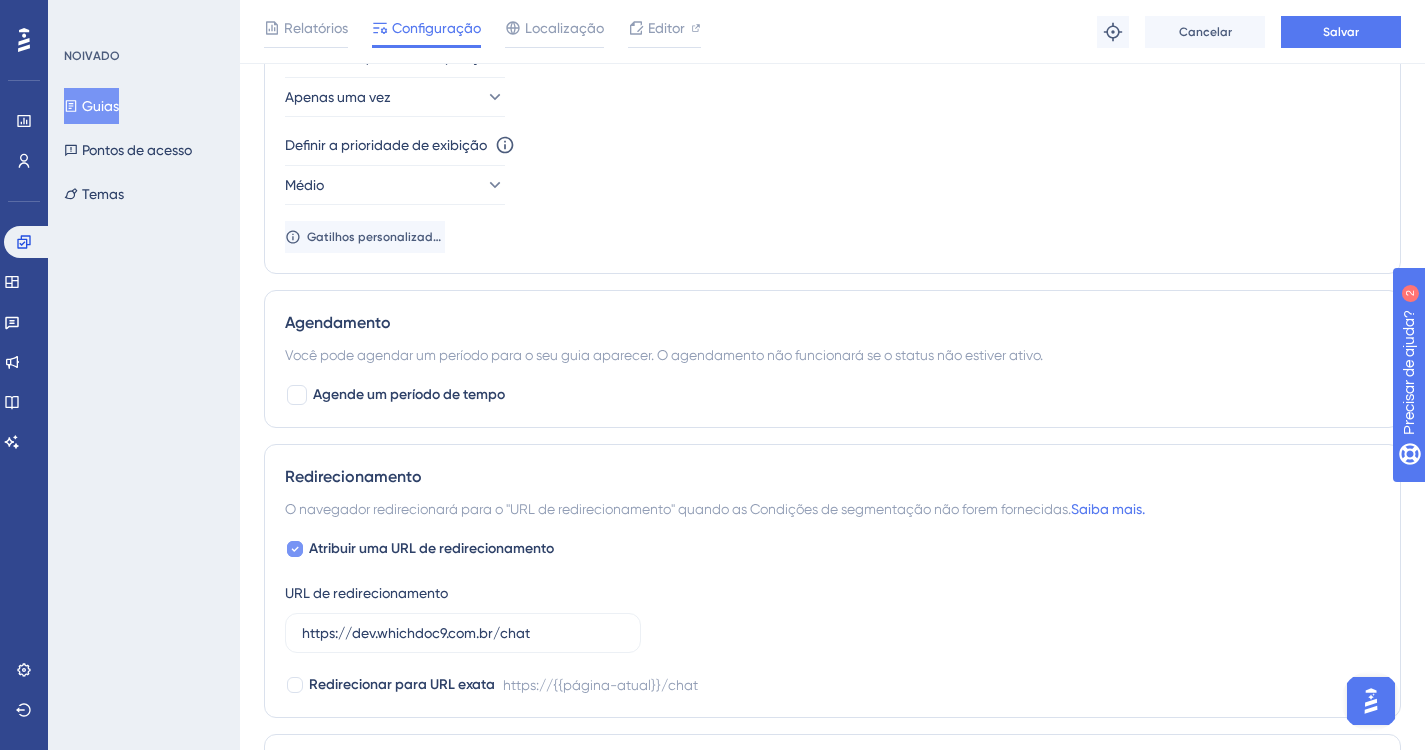 click 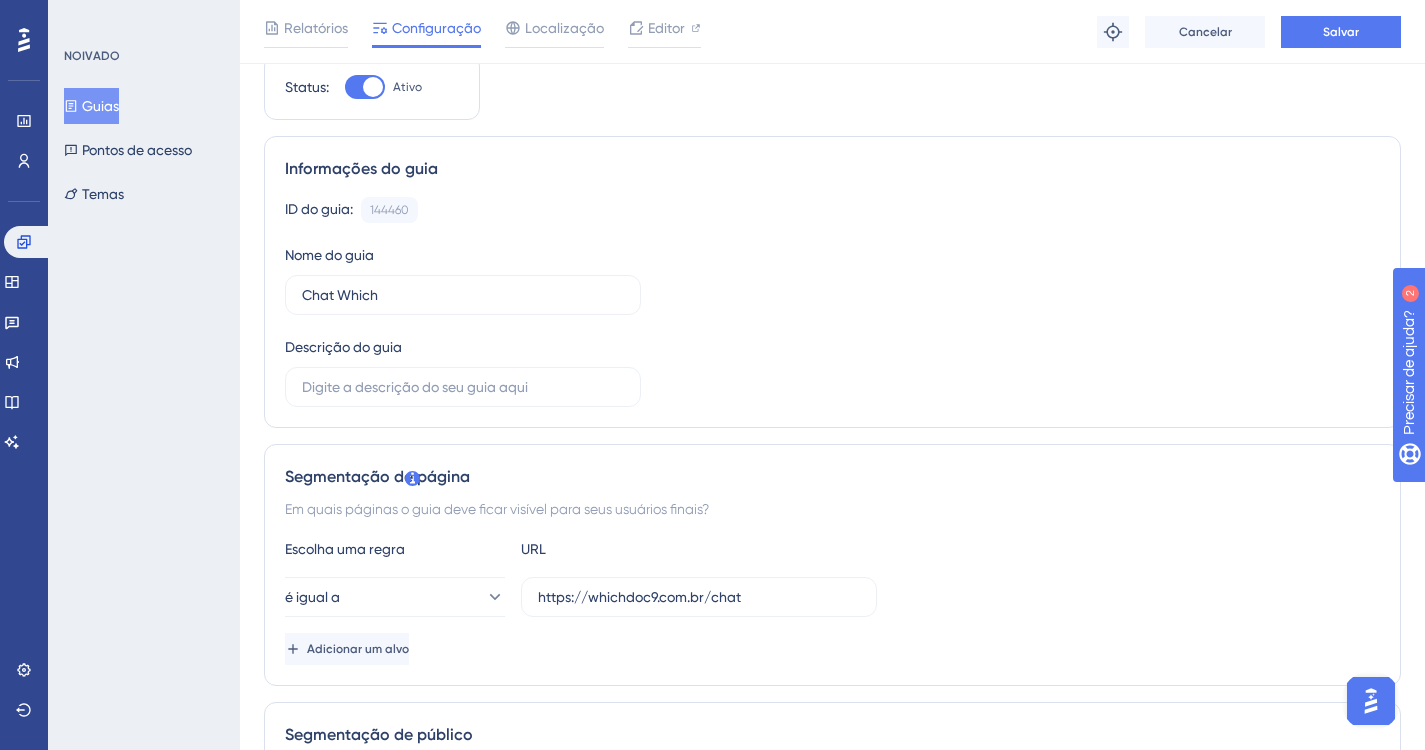 scroll, scrollTop: 0, scrollLeft: 0, axis: both 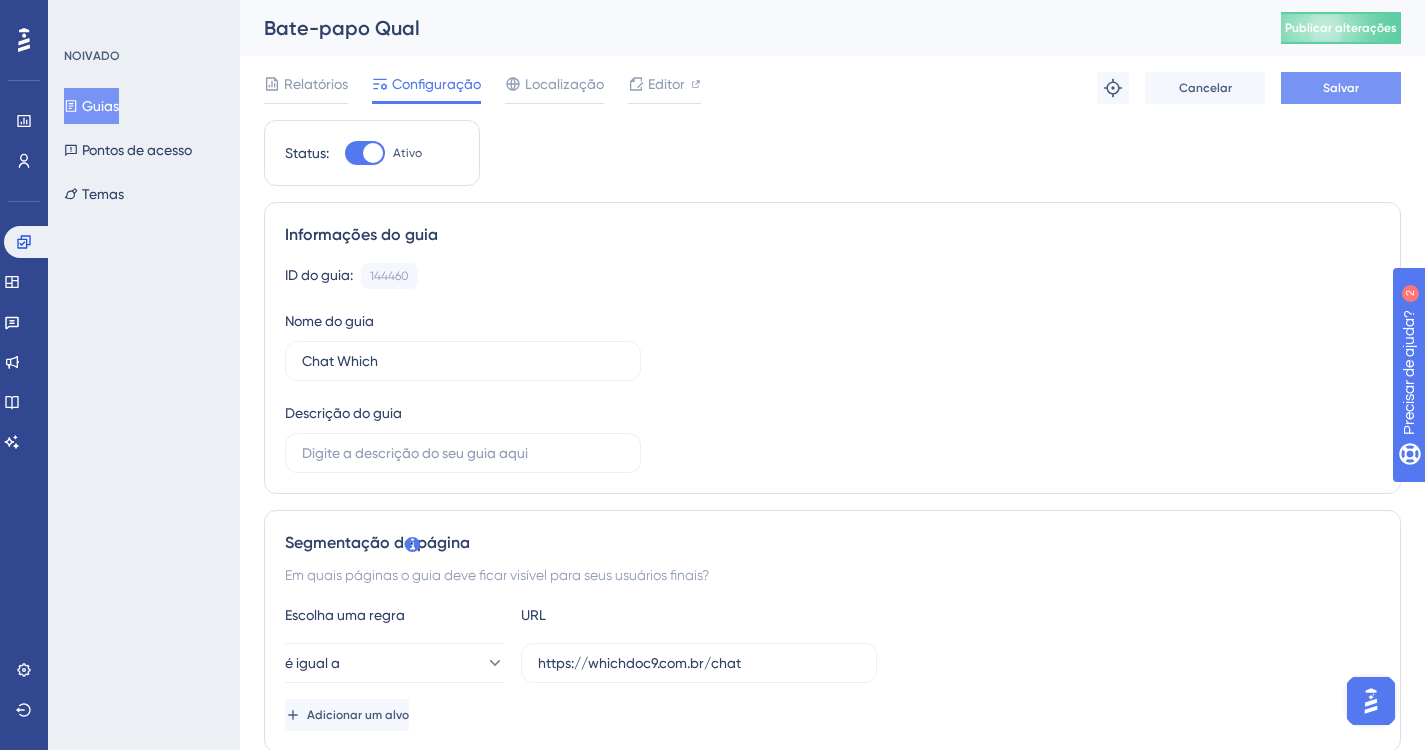click on "Salvar" at bounding box center [1341, 88] 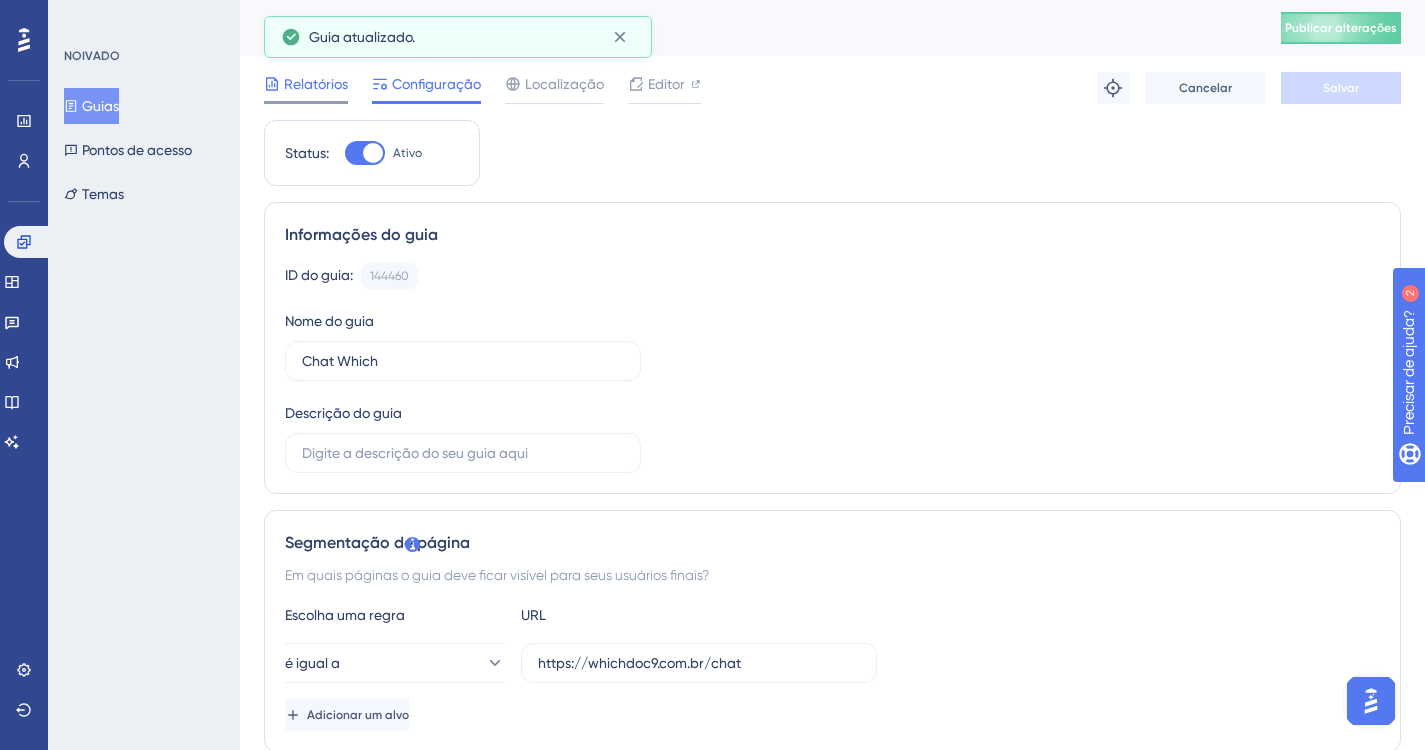 click on "Relatórios" at bounding box center (316, 84) 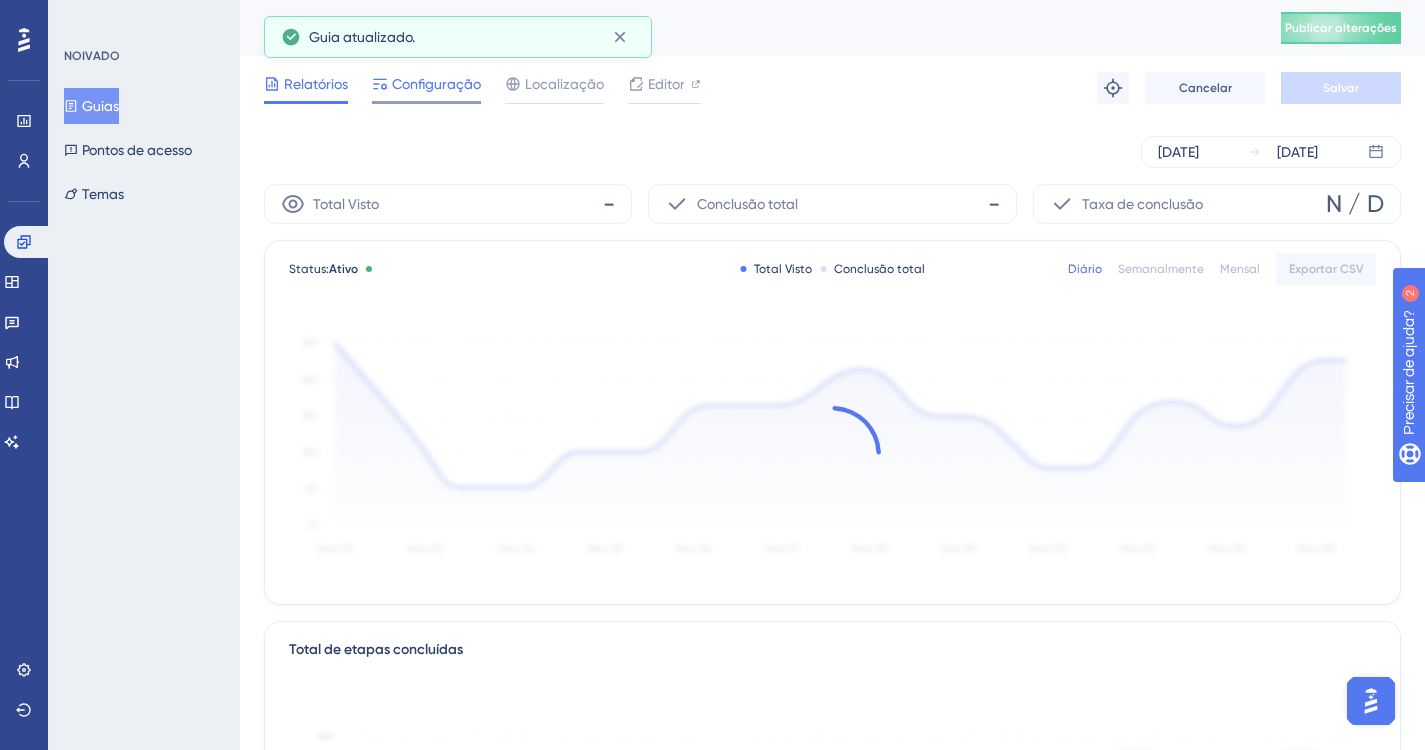 click on "Configuração" at bounding box center [436, 84] 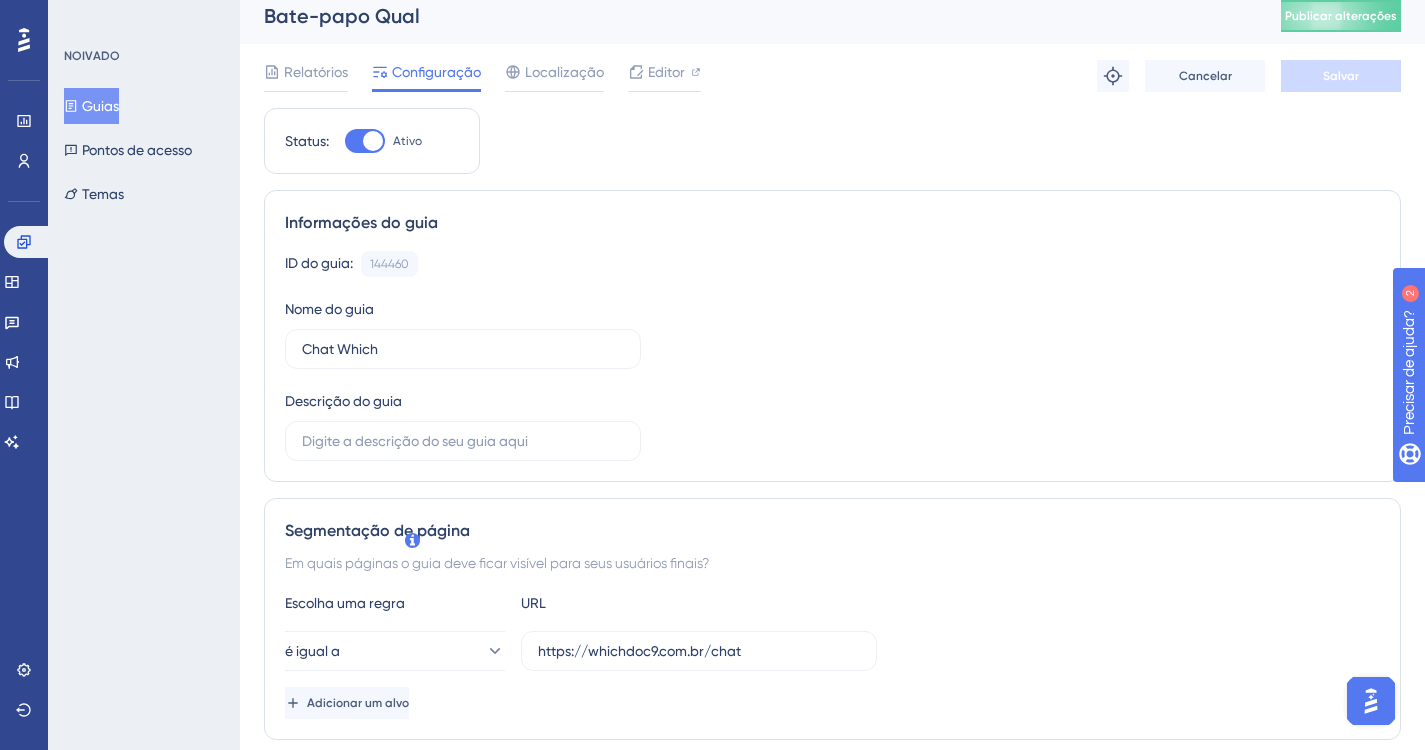 scroll, scrollTop: 0, scrollLeft: 0, axis: both 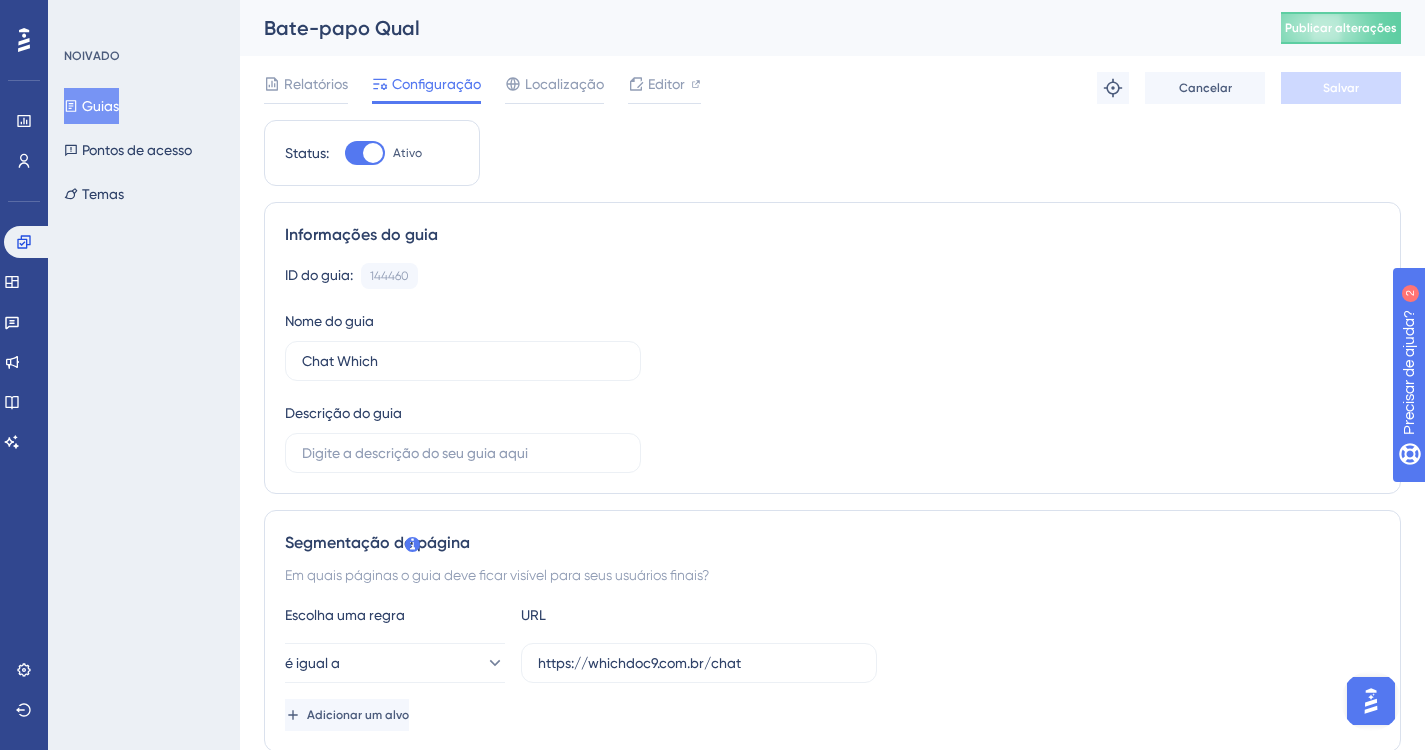 click on "Configuração" at bounding box center (436, 84) 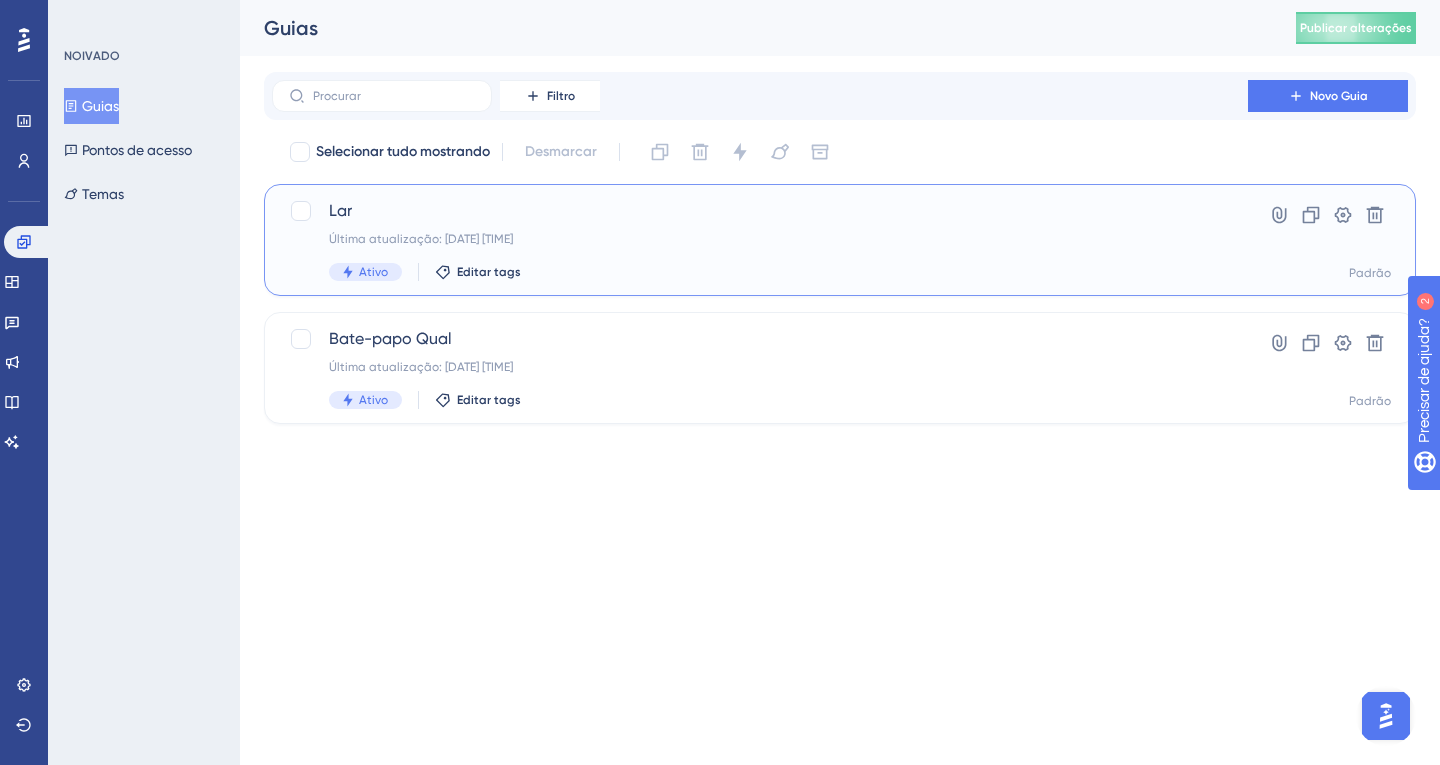 click on "Lar" at bounding box center [760, 211] 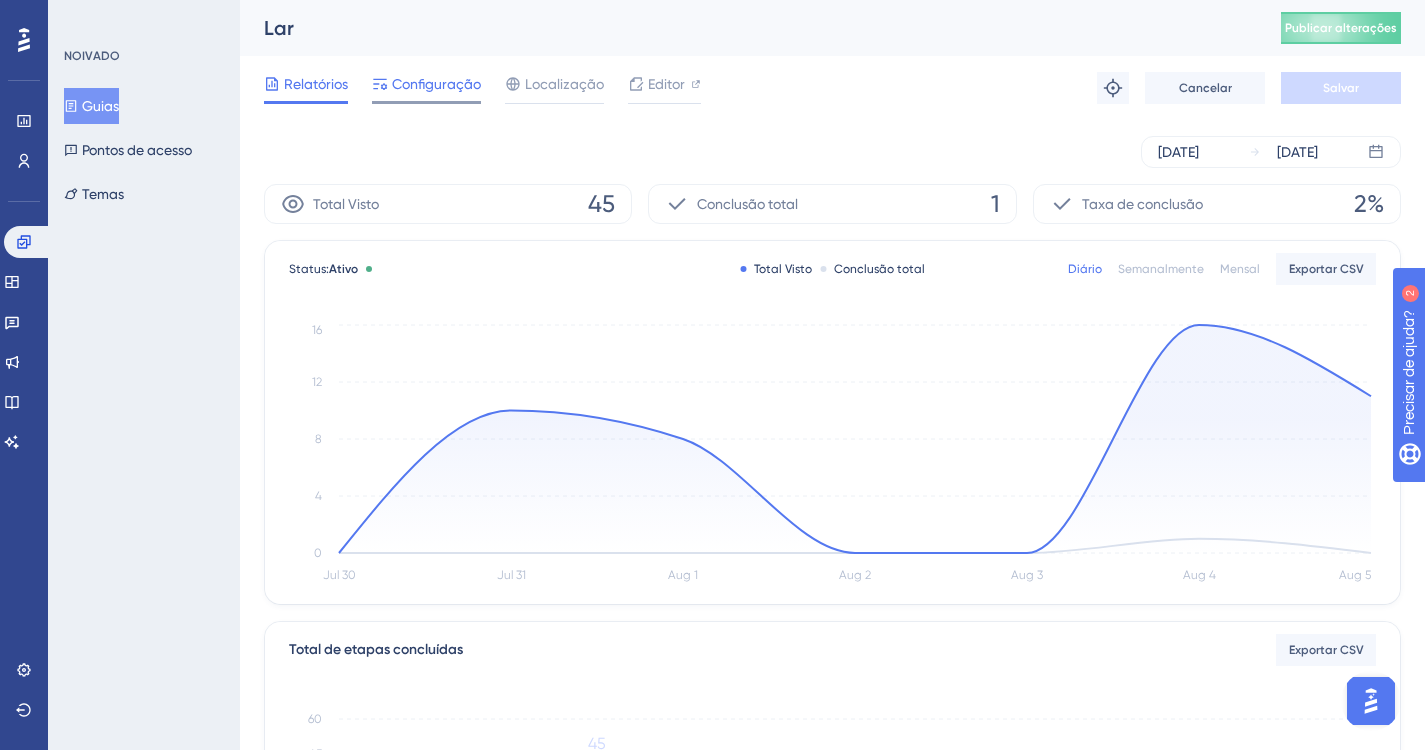 click on "Configuração" at bounding box center [436, 84] 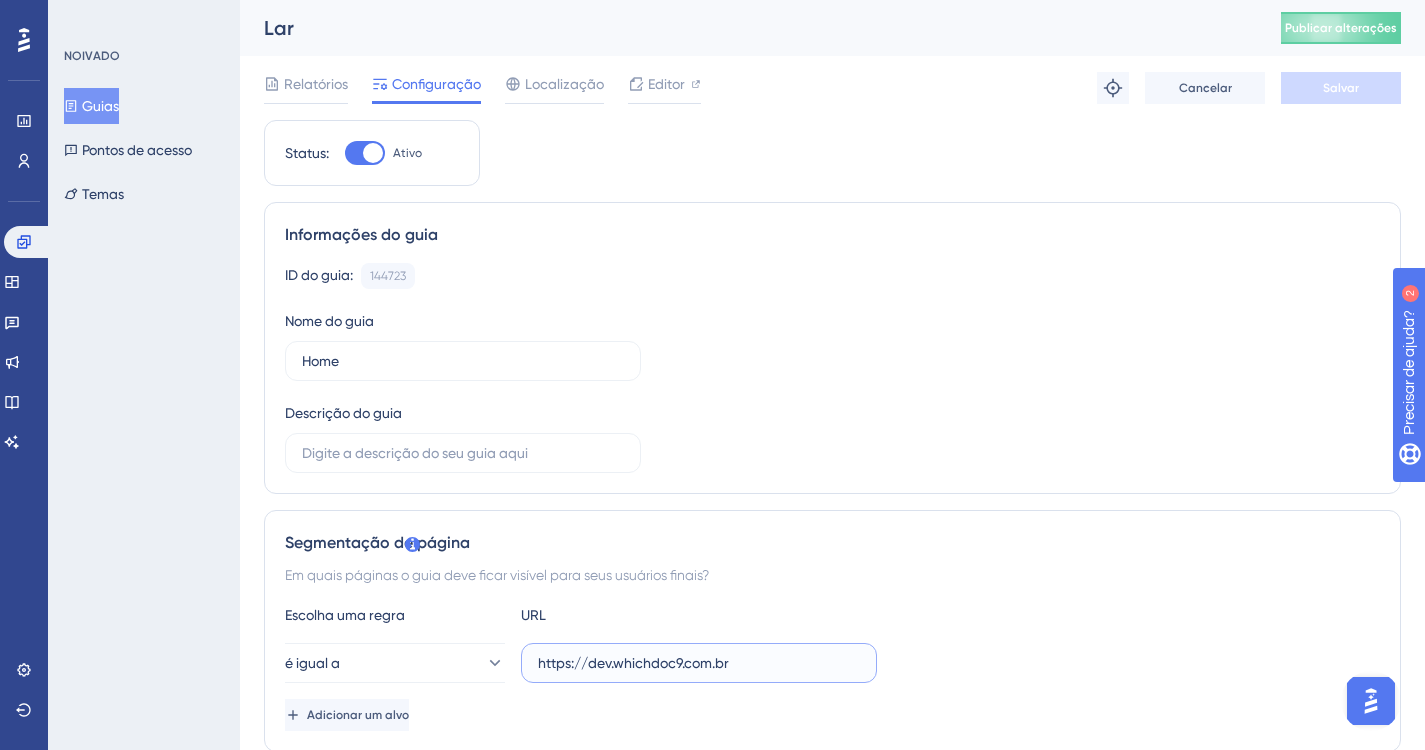 click on "https://dev.whichdoc9.com.br" at bounding box center [699, 663] 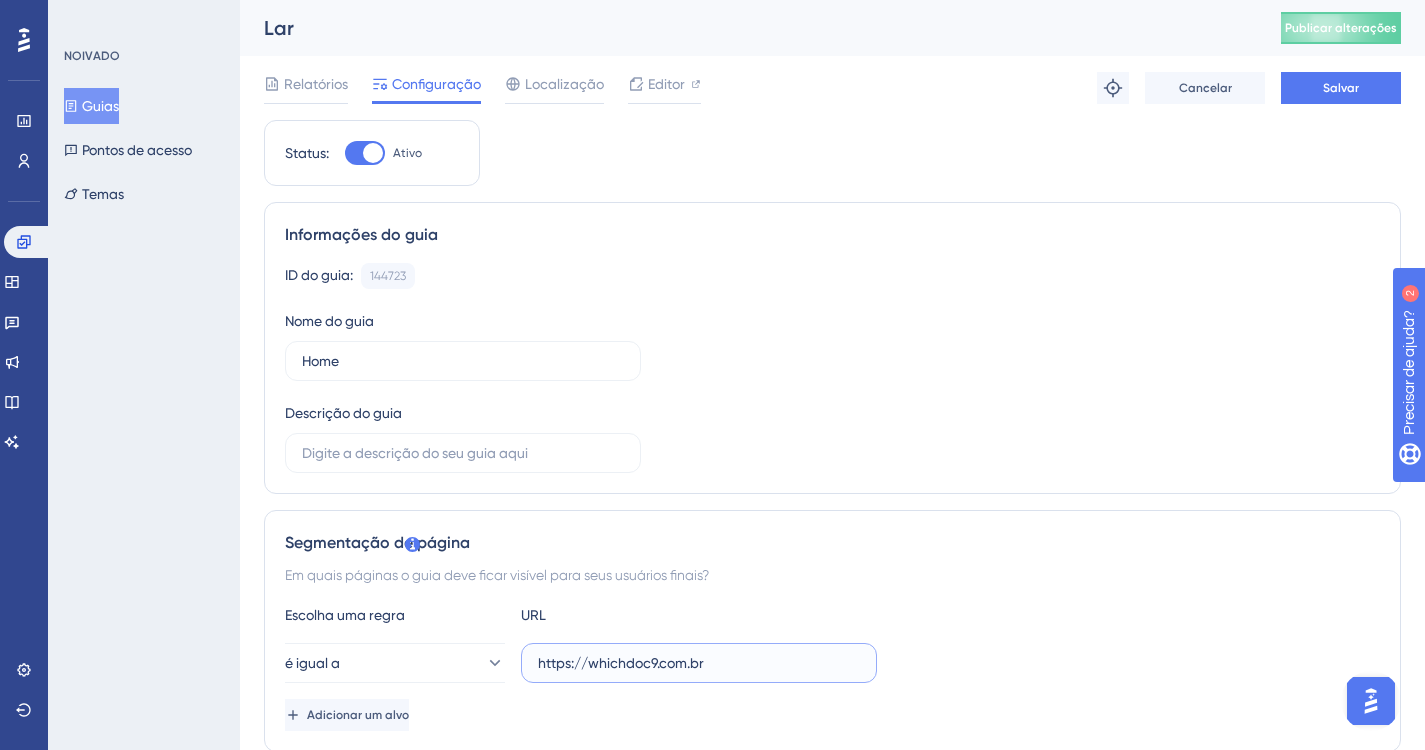 type on "https://whichdoc9.com.br" 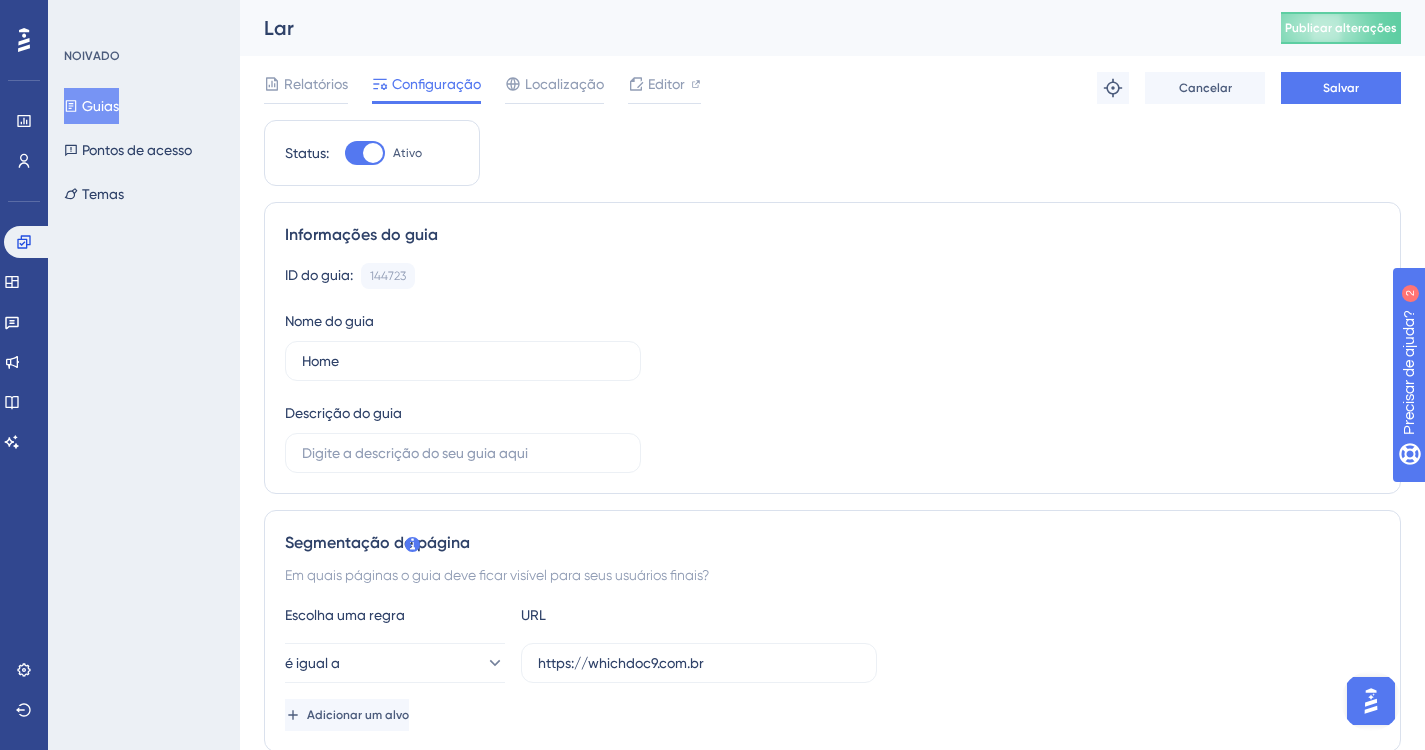 click on "Segmentação de página" at bounding box center (832, 543) 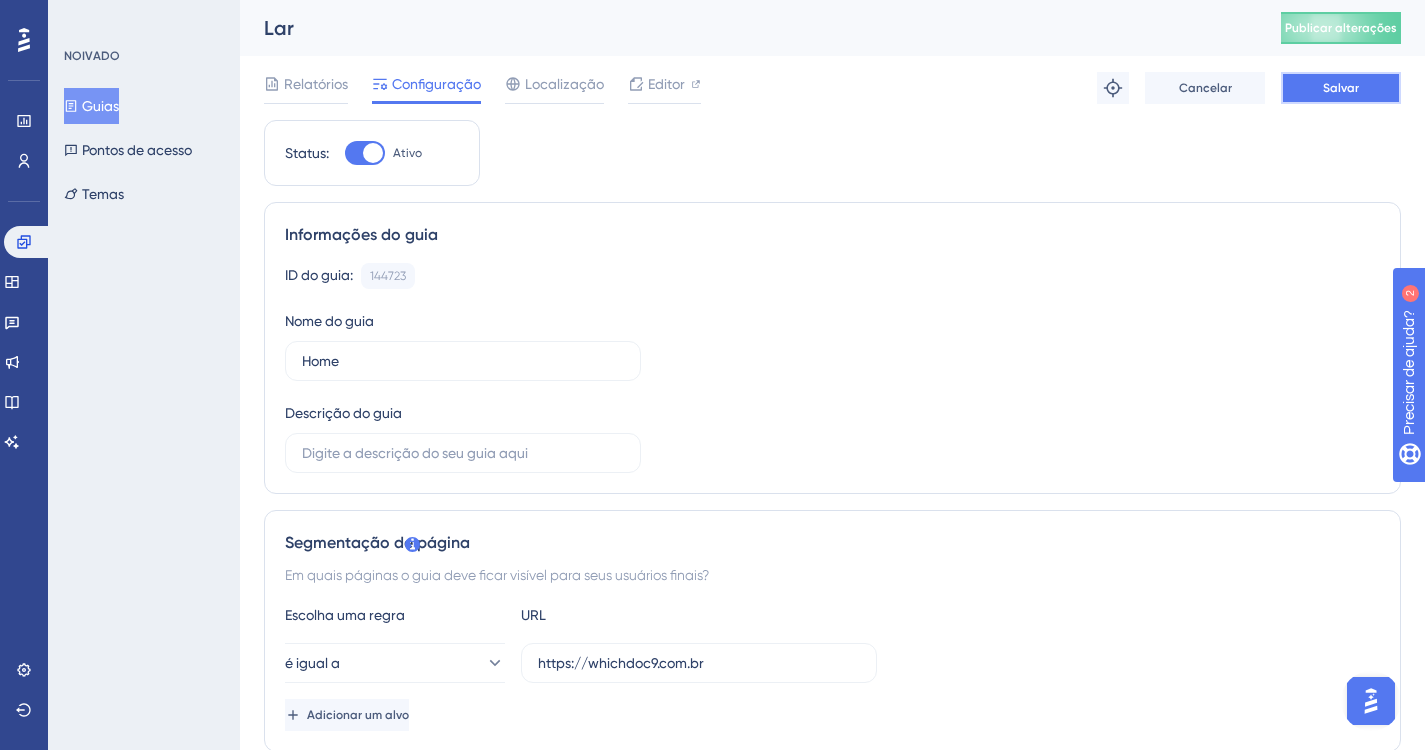 click on "Salvar" at bounding box center [1341, 88] 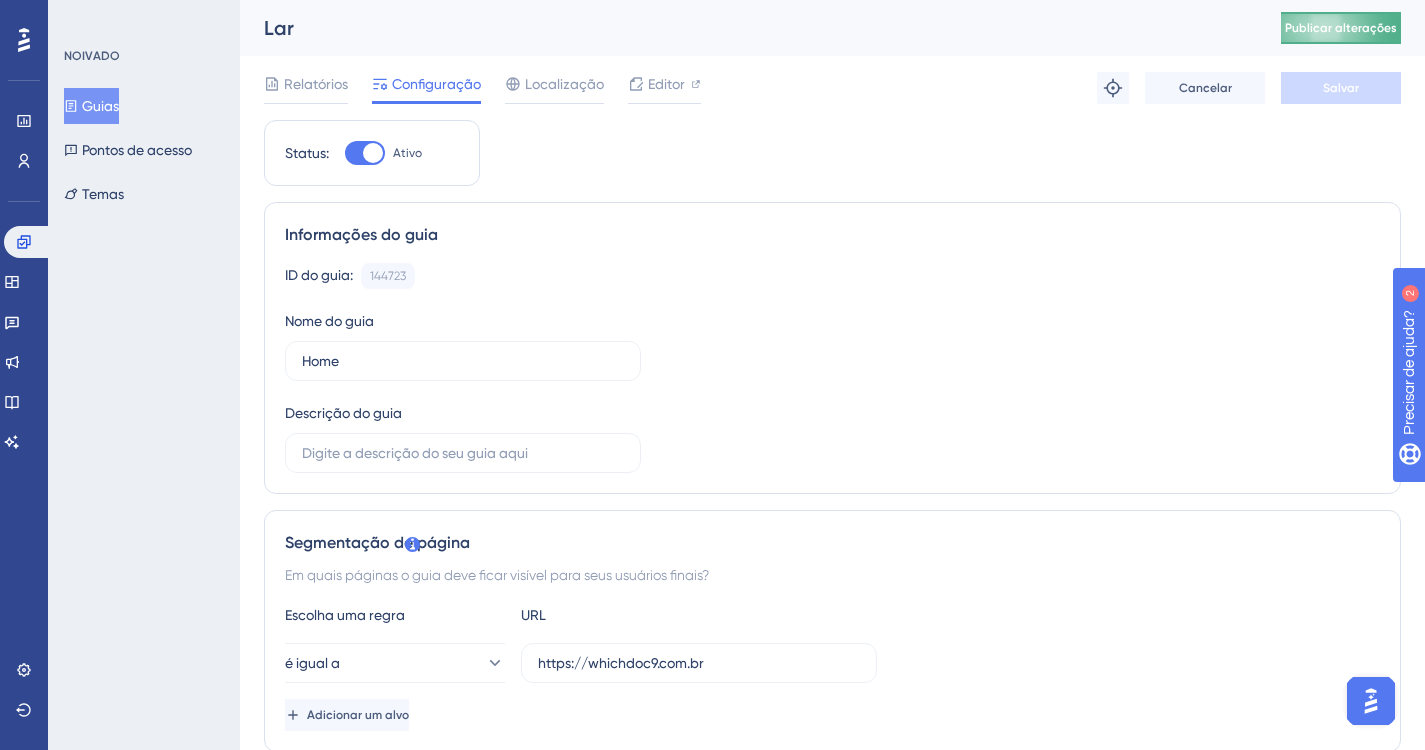 click on "Publicar alterações" at bounding box center [1341, 28] 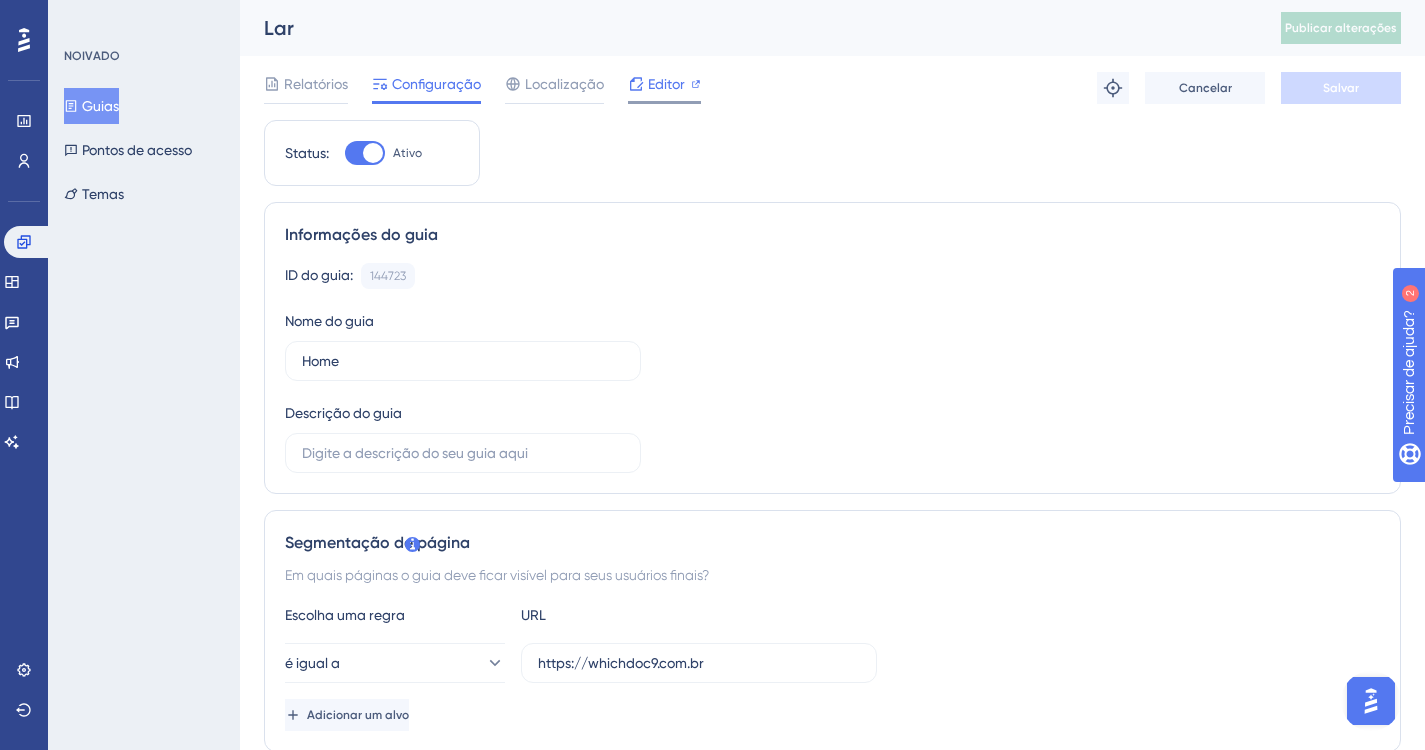 click on "Editor" at bounding box center (666, 84) 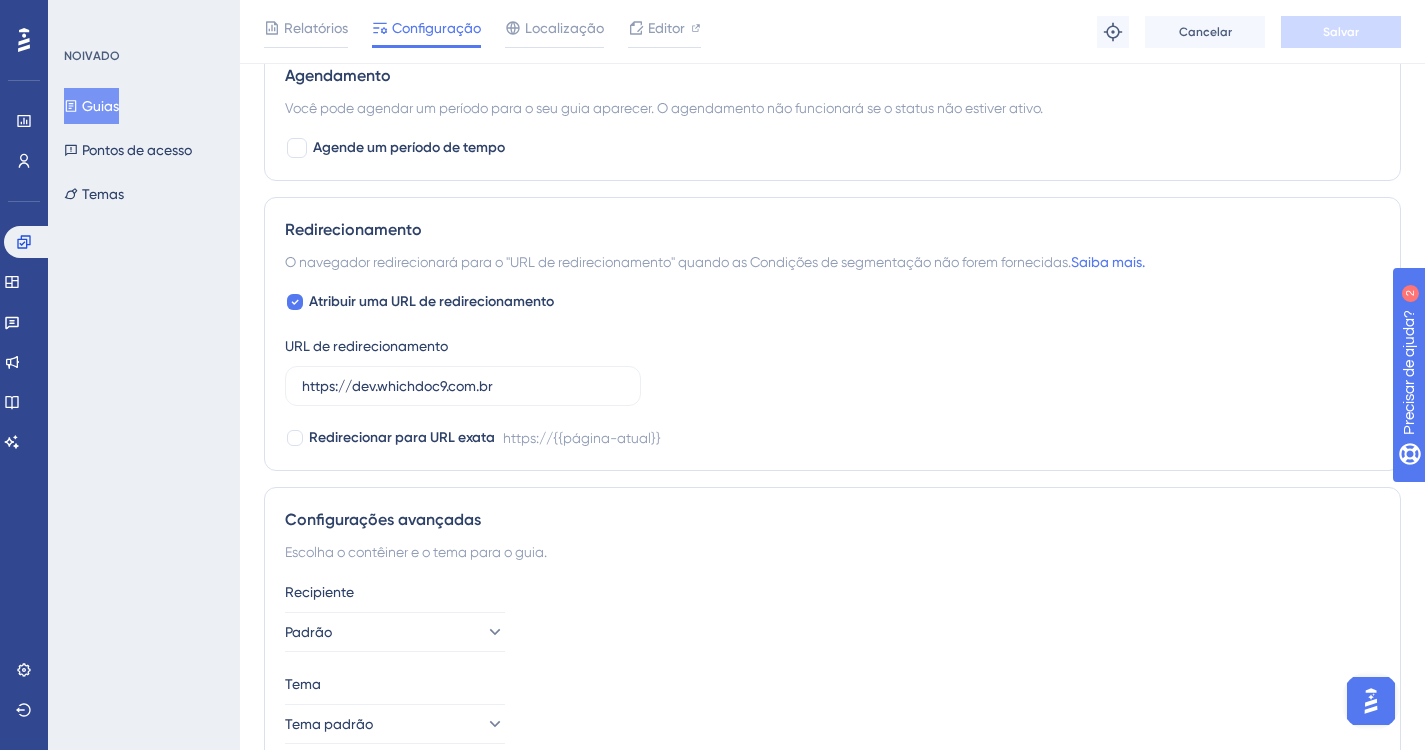 scroll, scrollTop: 1500, scrollLeft: 0, axis: vertical 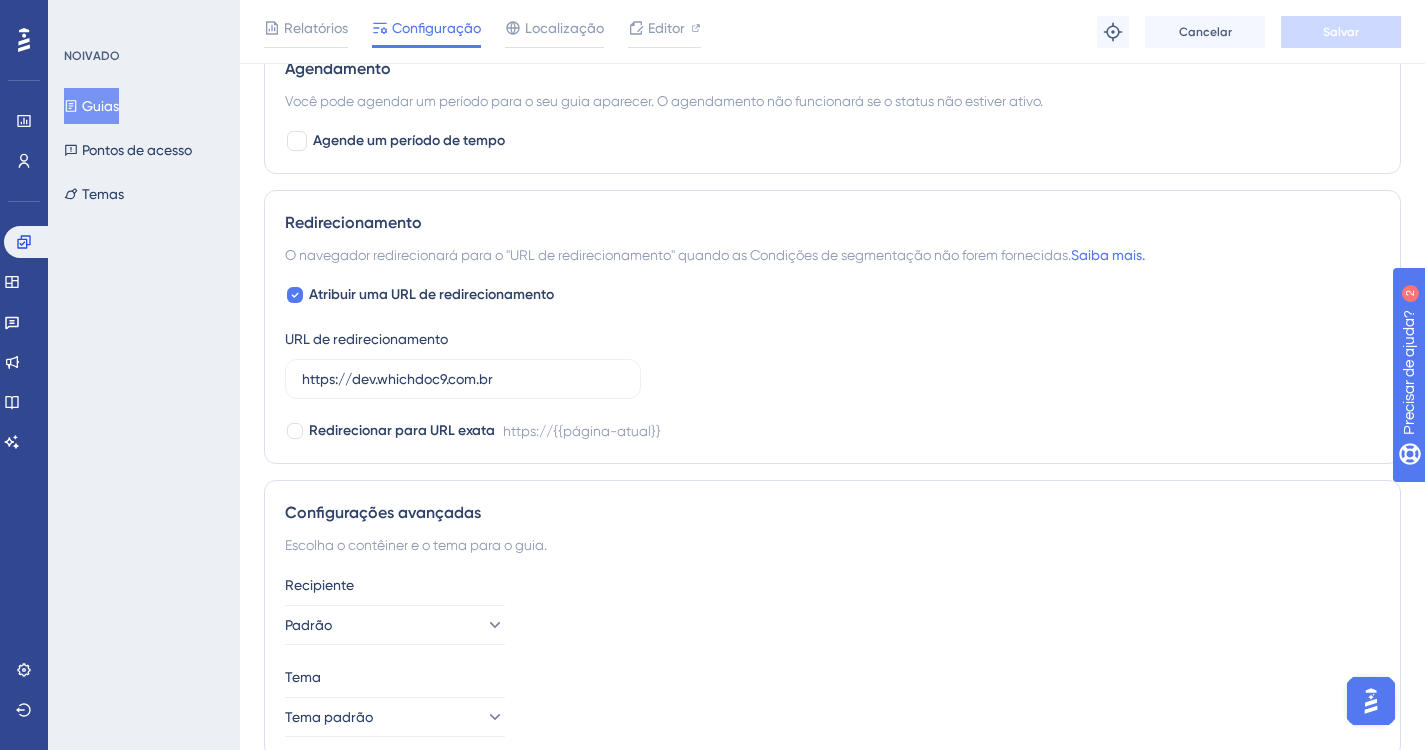 click 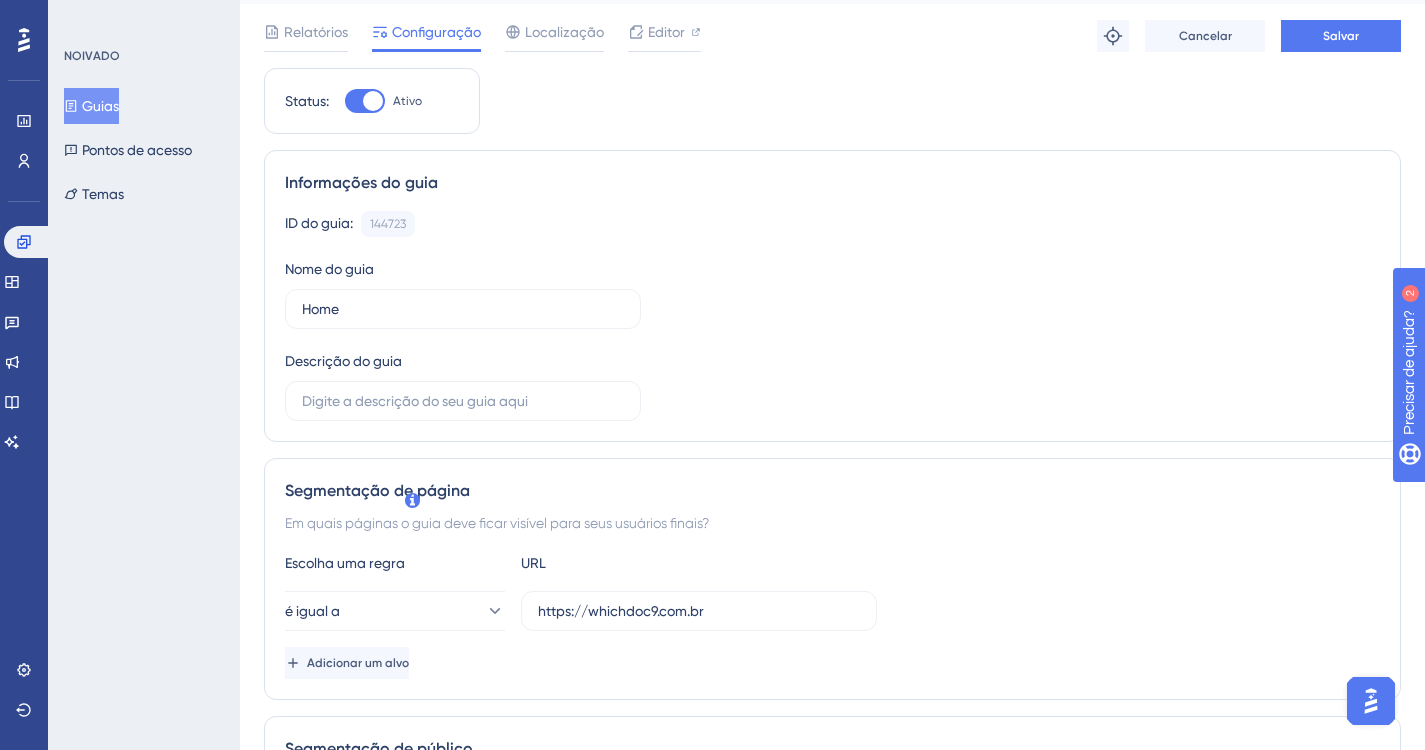 scroll, scrollTop: 0, scrollLeft: 0, axis: both 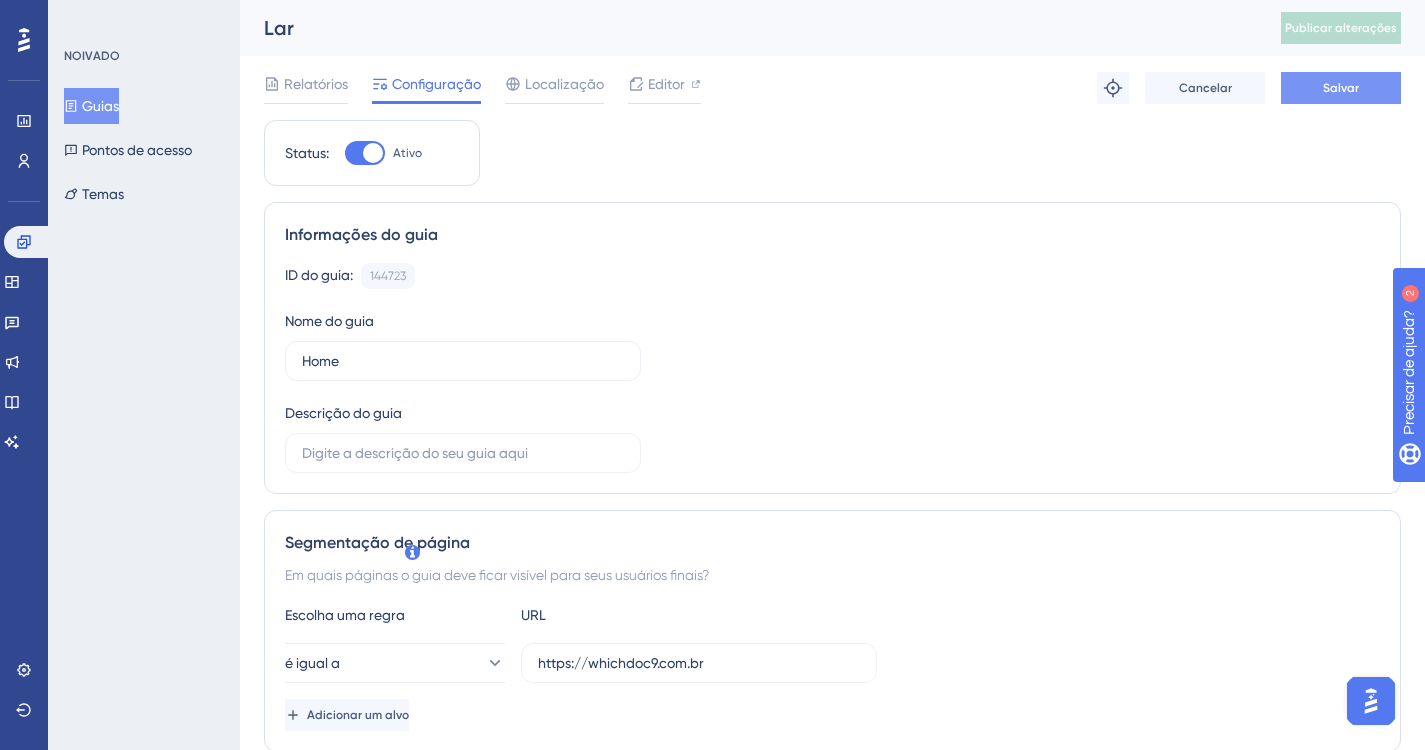 click on "Salvar" at bounding box center (1341, 88) 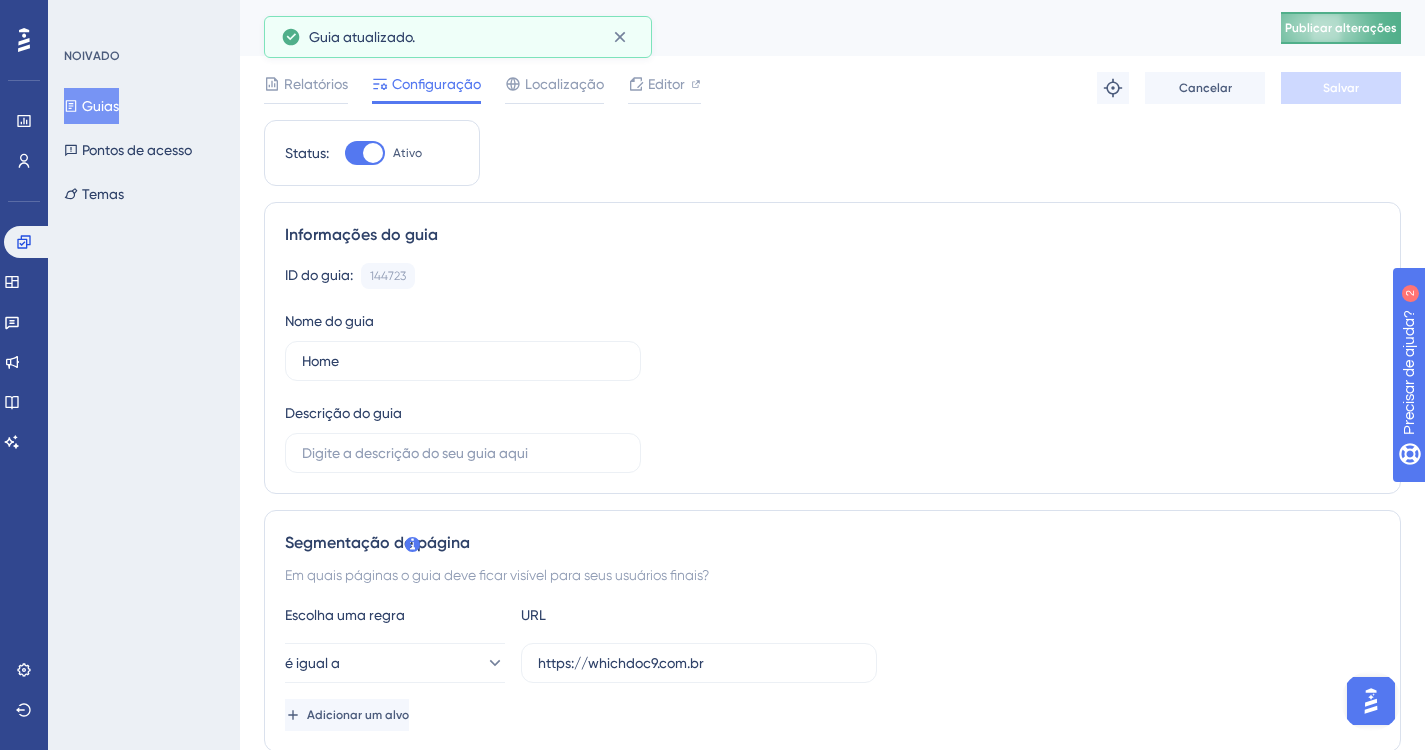 click on "Publicar alterações" at bounding box center (1341, 28) 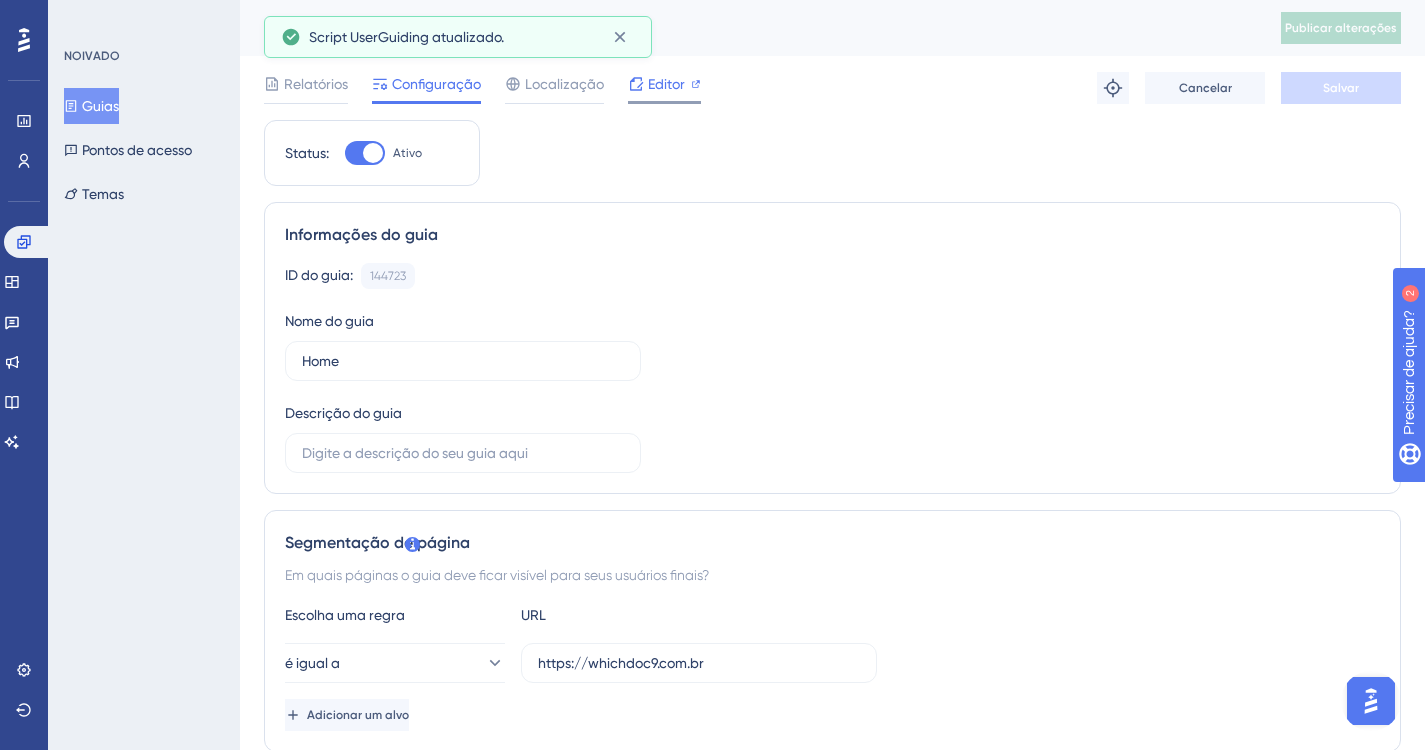 click on "Editor" at bounding box center (666, 84) 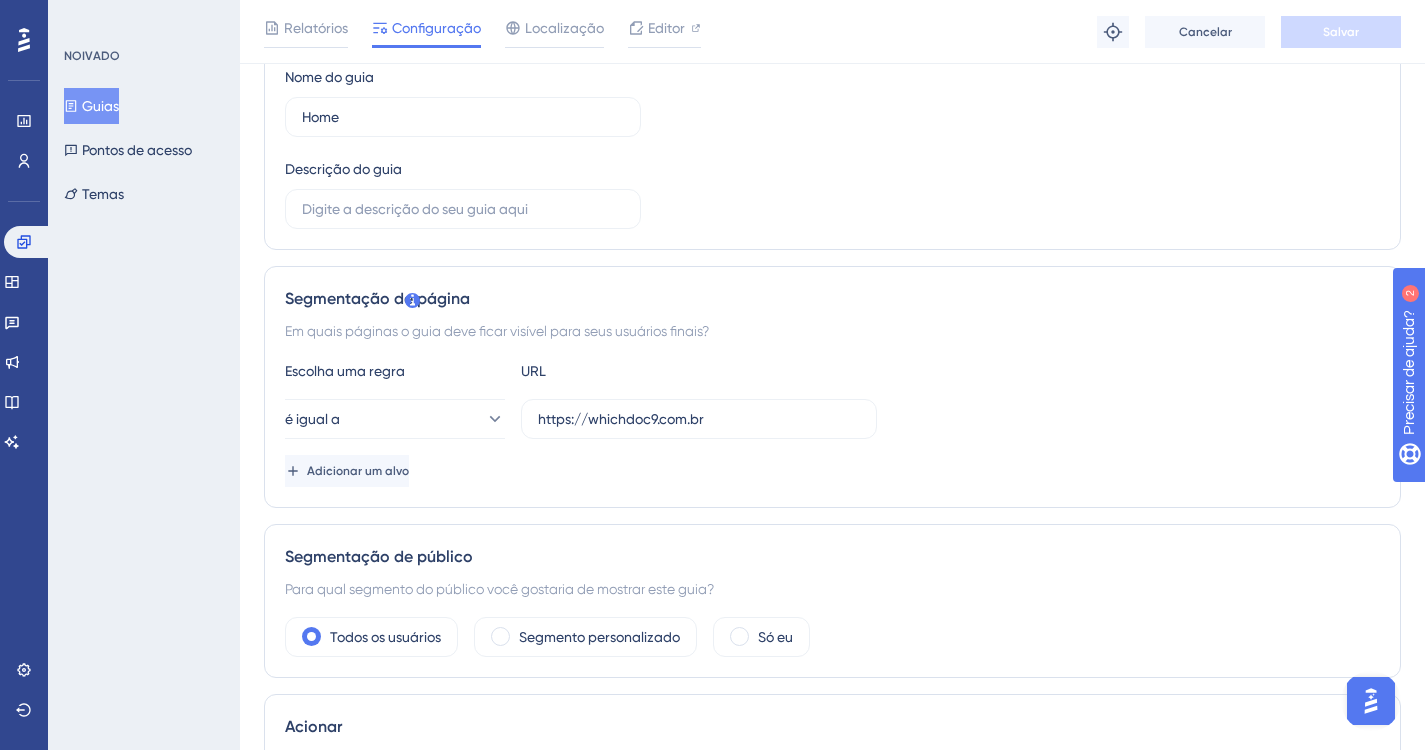 scroll, scrollTop: 0, scrollLeft: 0, axis: both 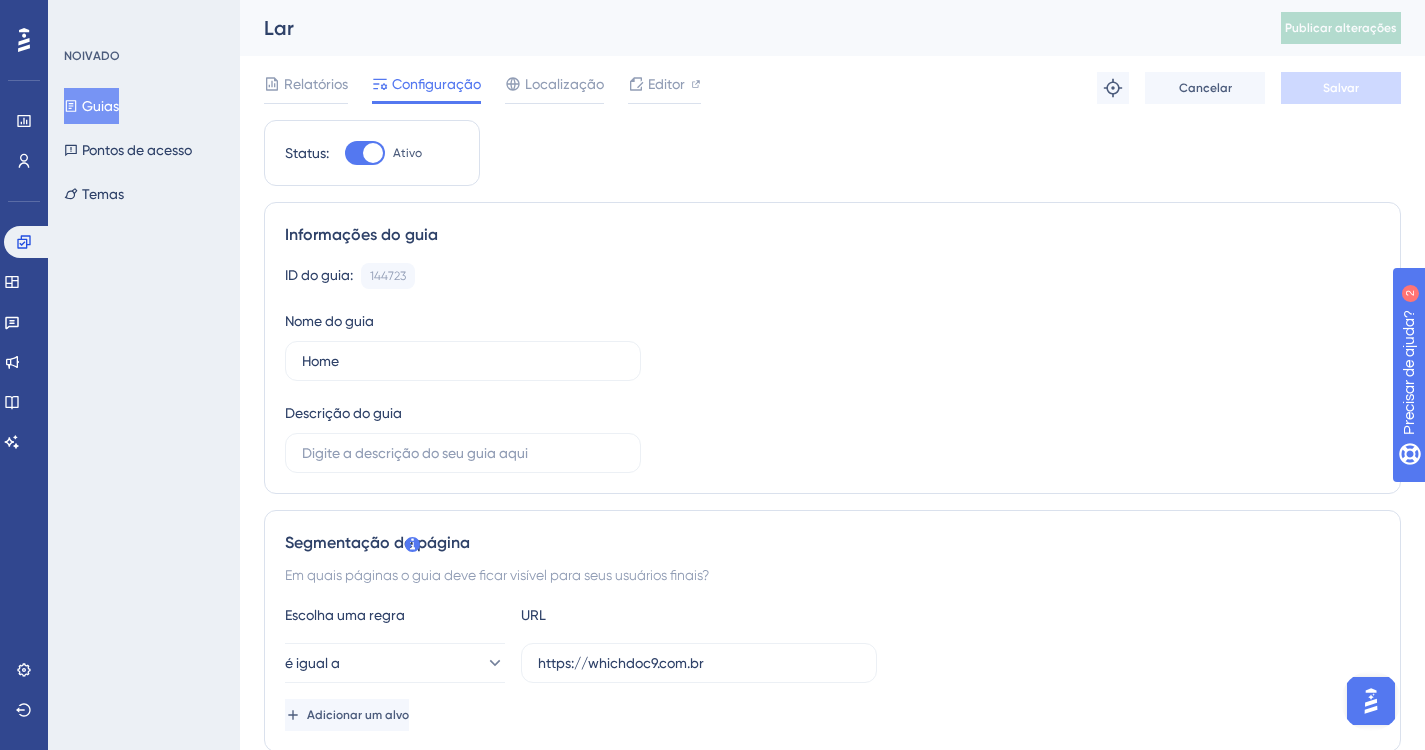 click on "Lar" at bounding box center [279, 28] 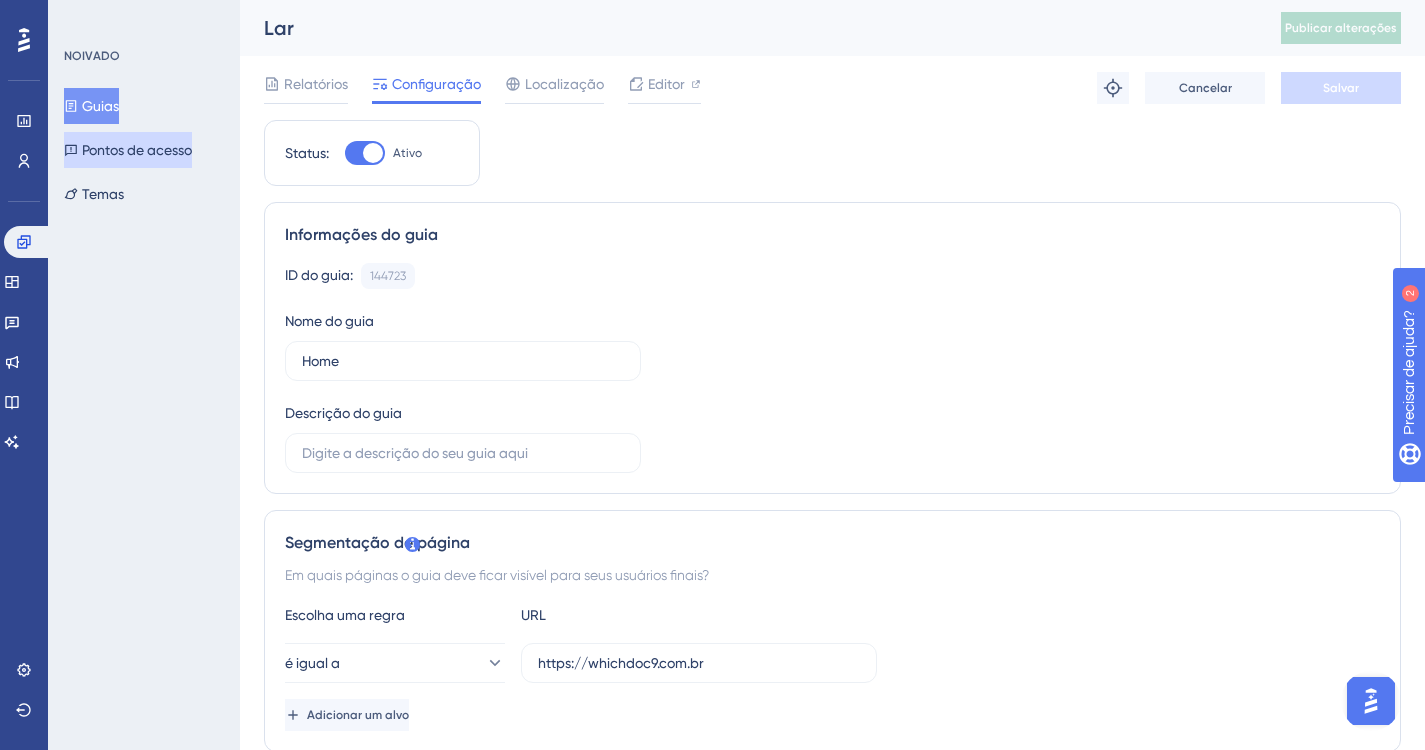 click on "Pontos de acesso" at bounding box center [137, 150] 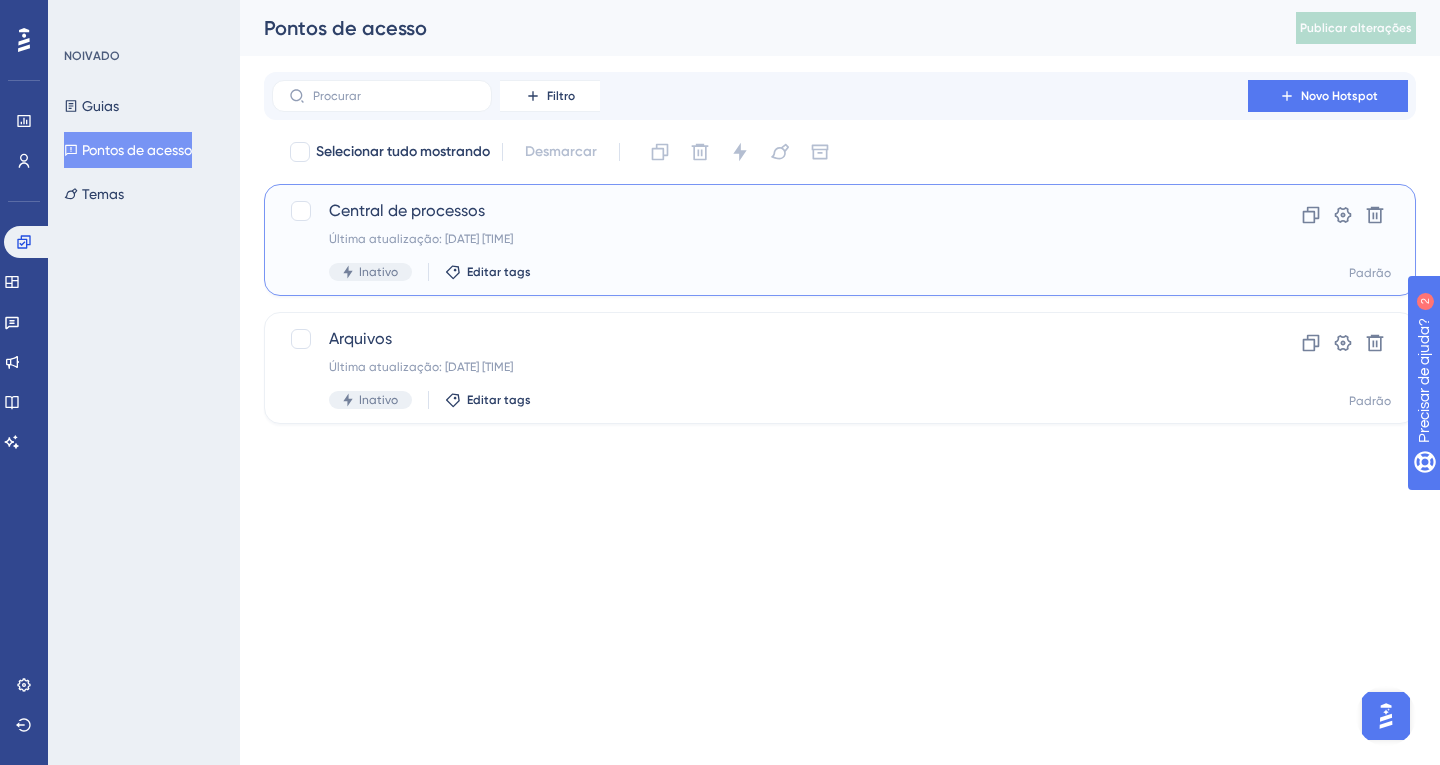 click on "Central de processos Última atualização: [DATE] [TIME] Inativo Editar tags" at bounding box center (760, 240) 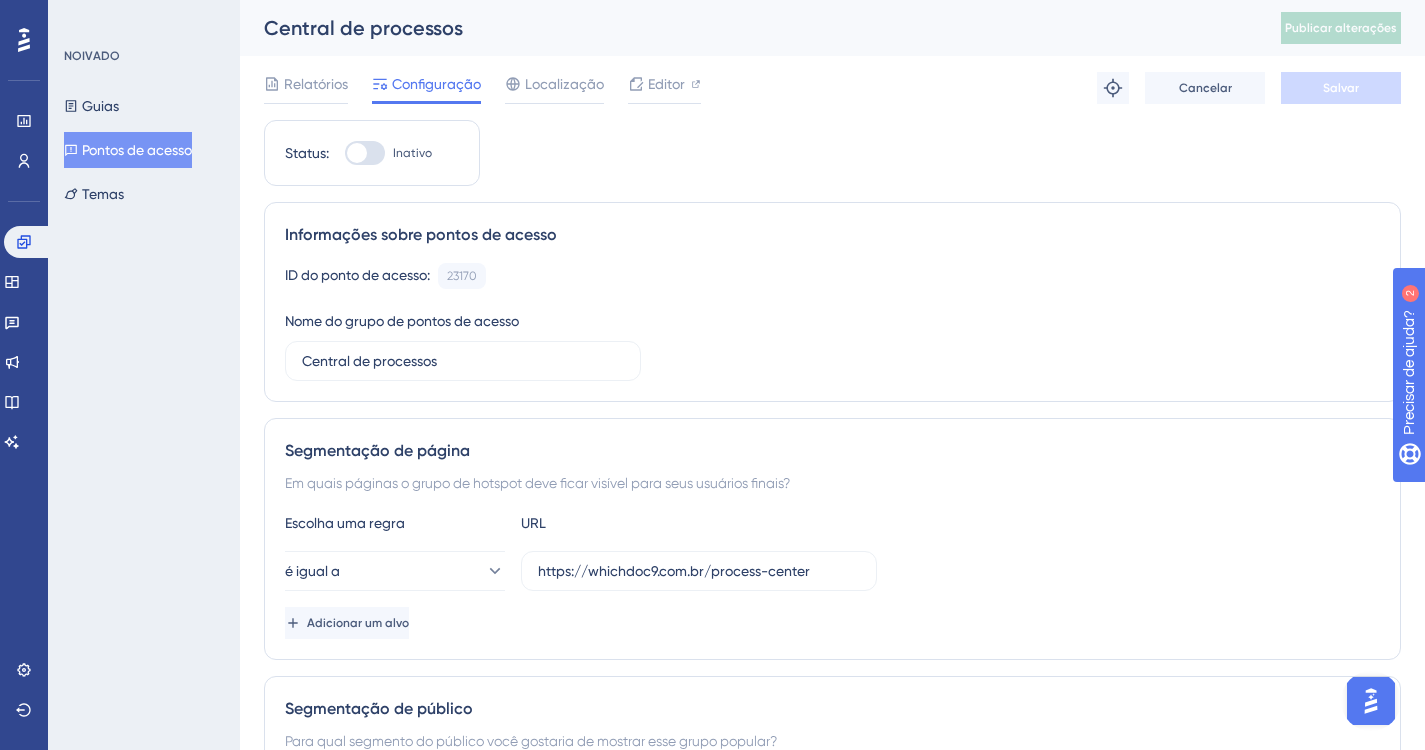 click at bounding box center (365, 153) 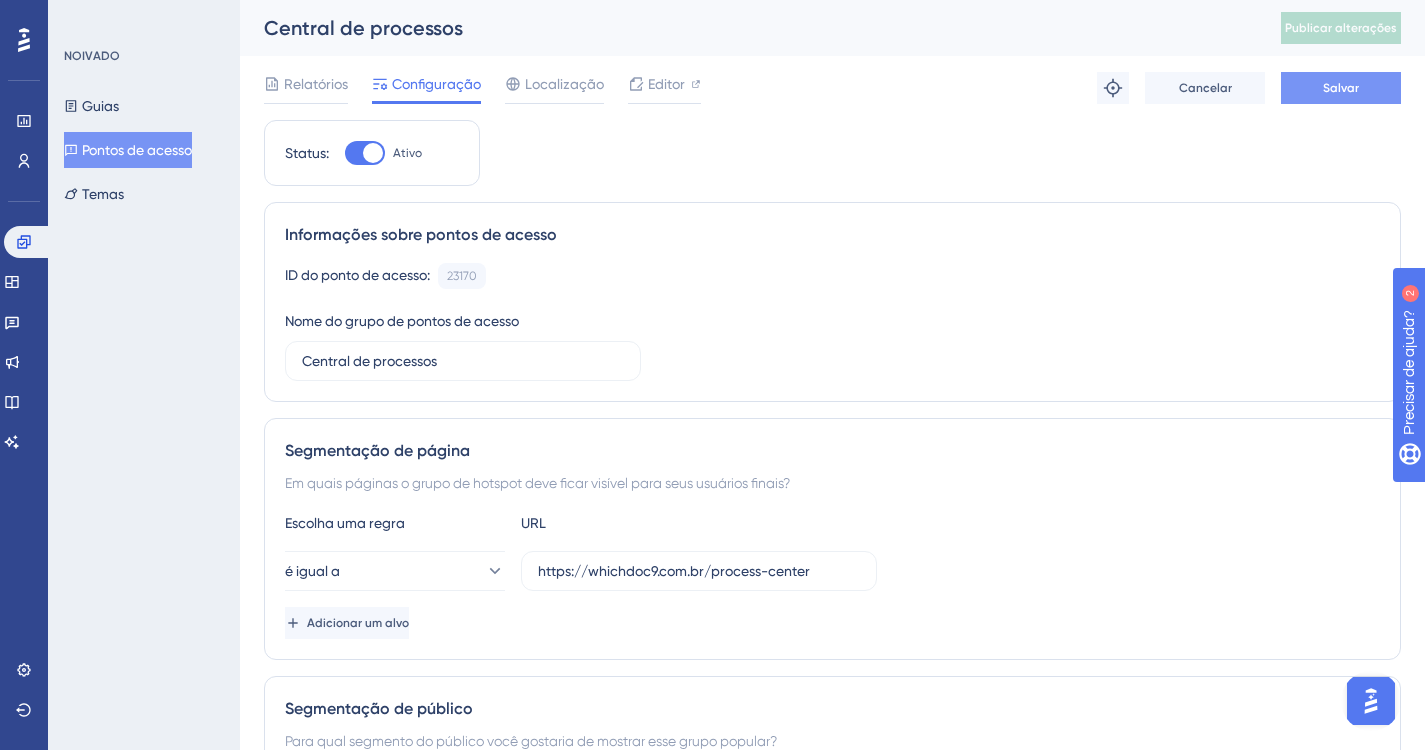 click on "Salvar" at bounding box center (1341, 88) 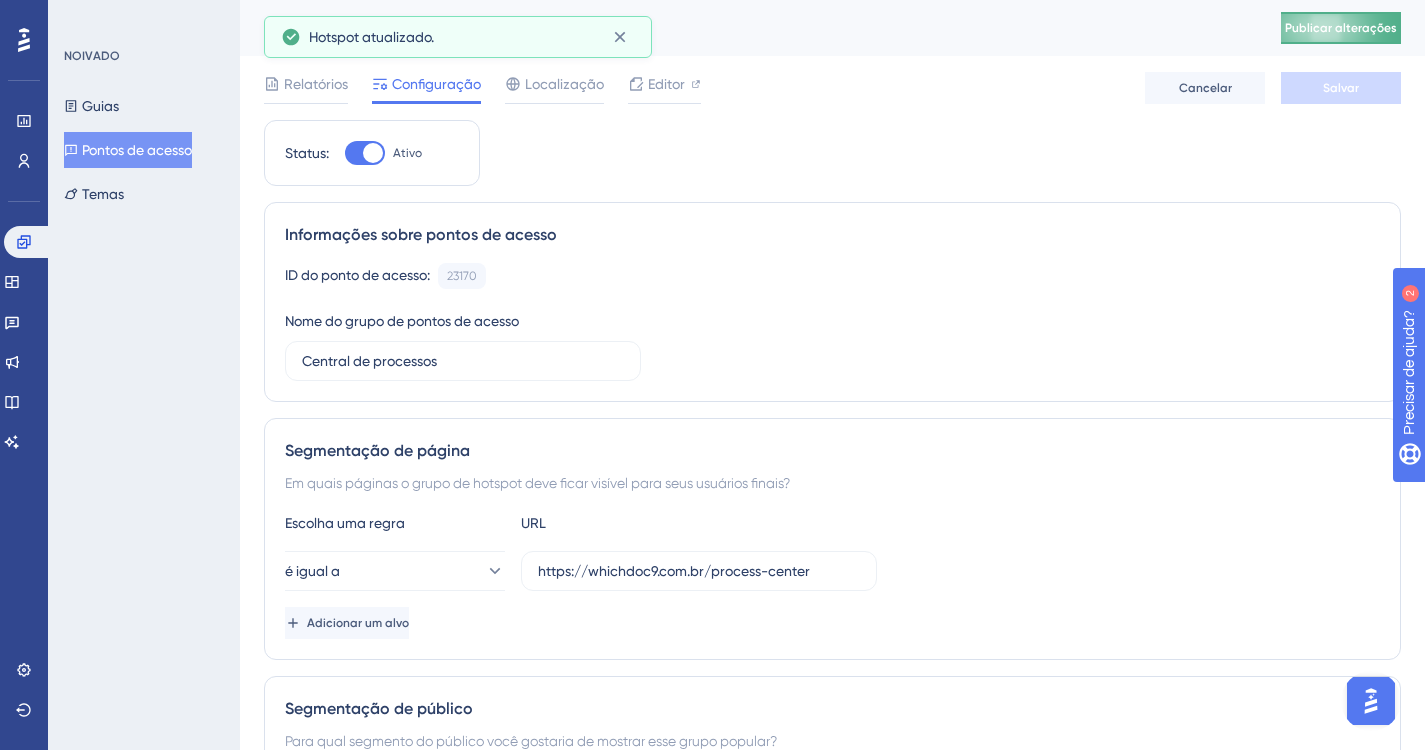 click on "Publicar alterações" at bounding box center [1341, 28] 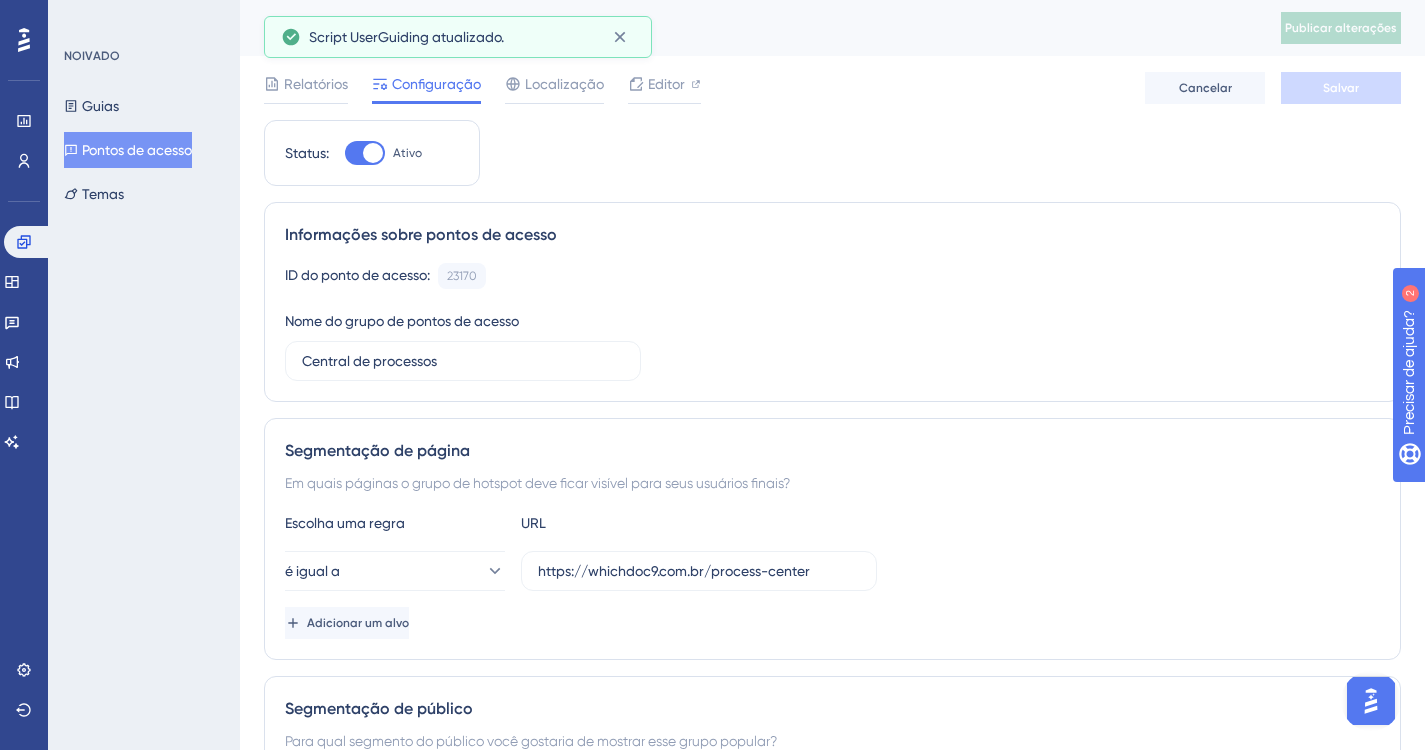 click on "Pontos de acesso" at bounding box center (137, 150) 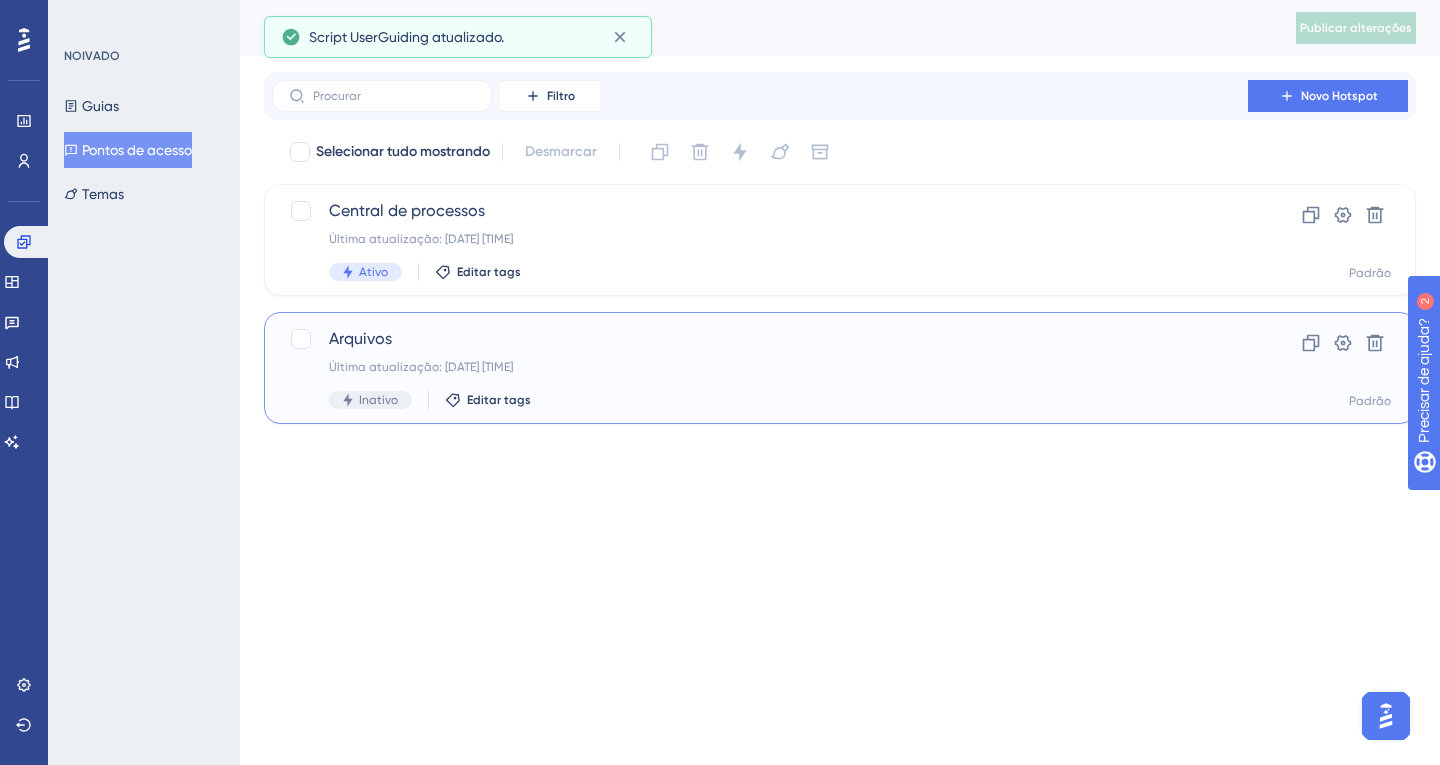 click on "Última atualização: [DATE] [TIME]" at bounding box center (421, 367) 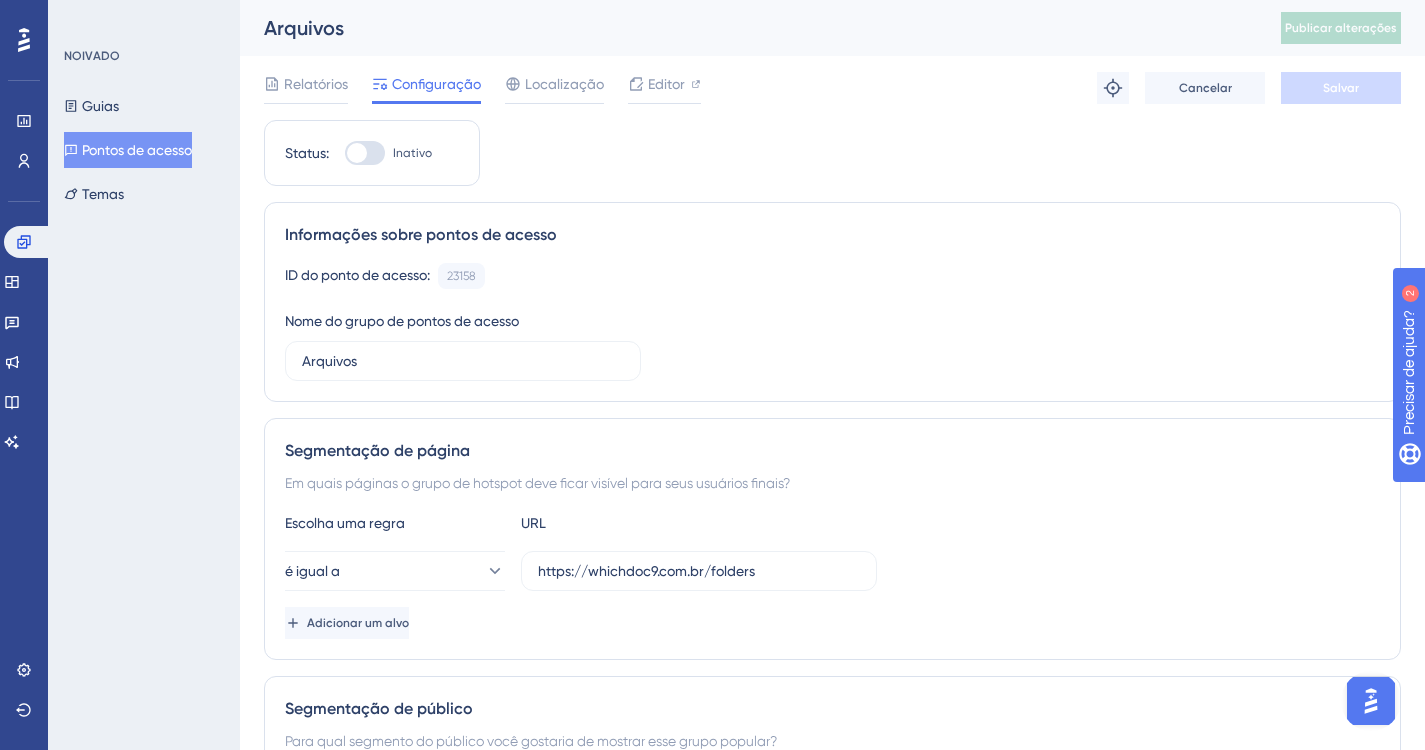 click at bounding box center (365, 153) 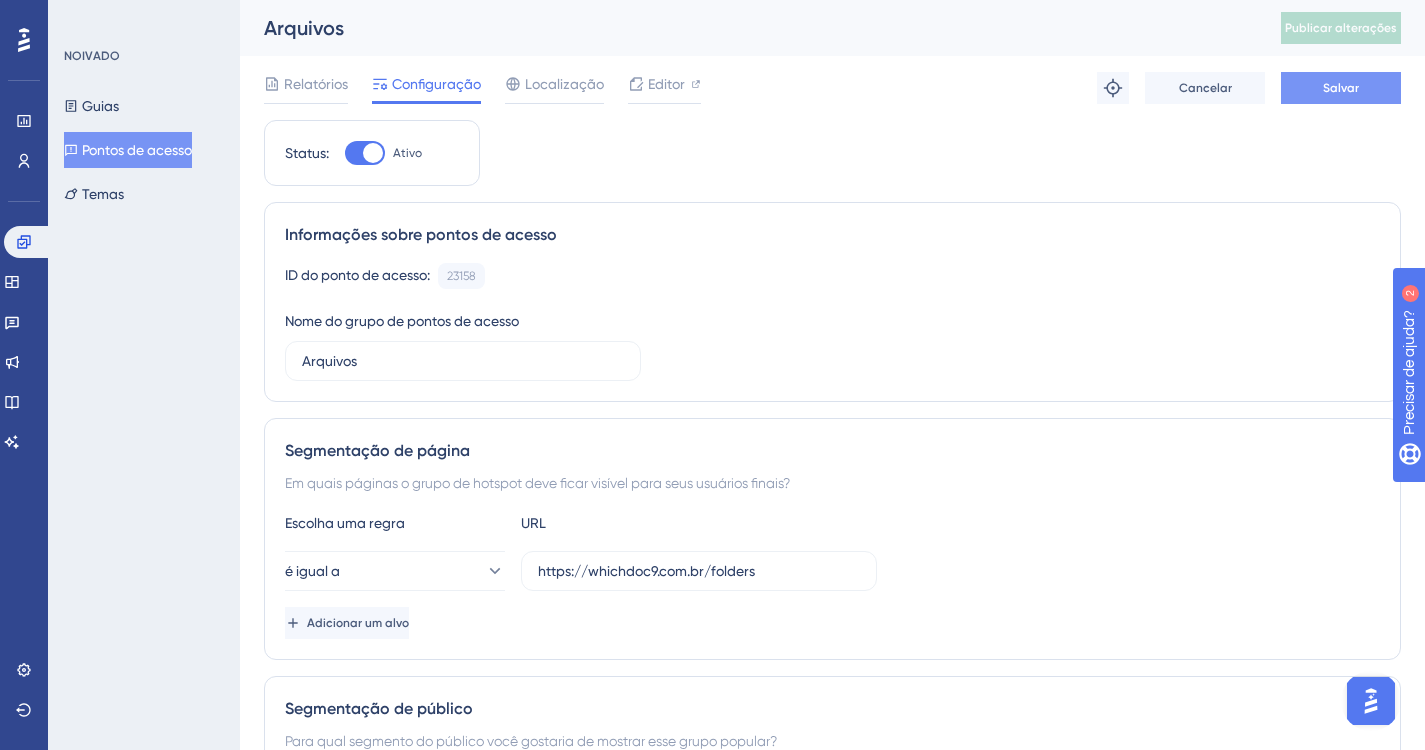 click on "Salvar" at bounding box center (1341, 88) 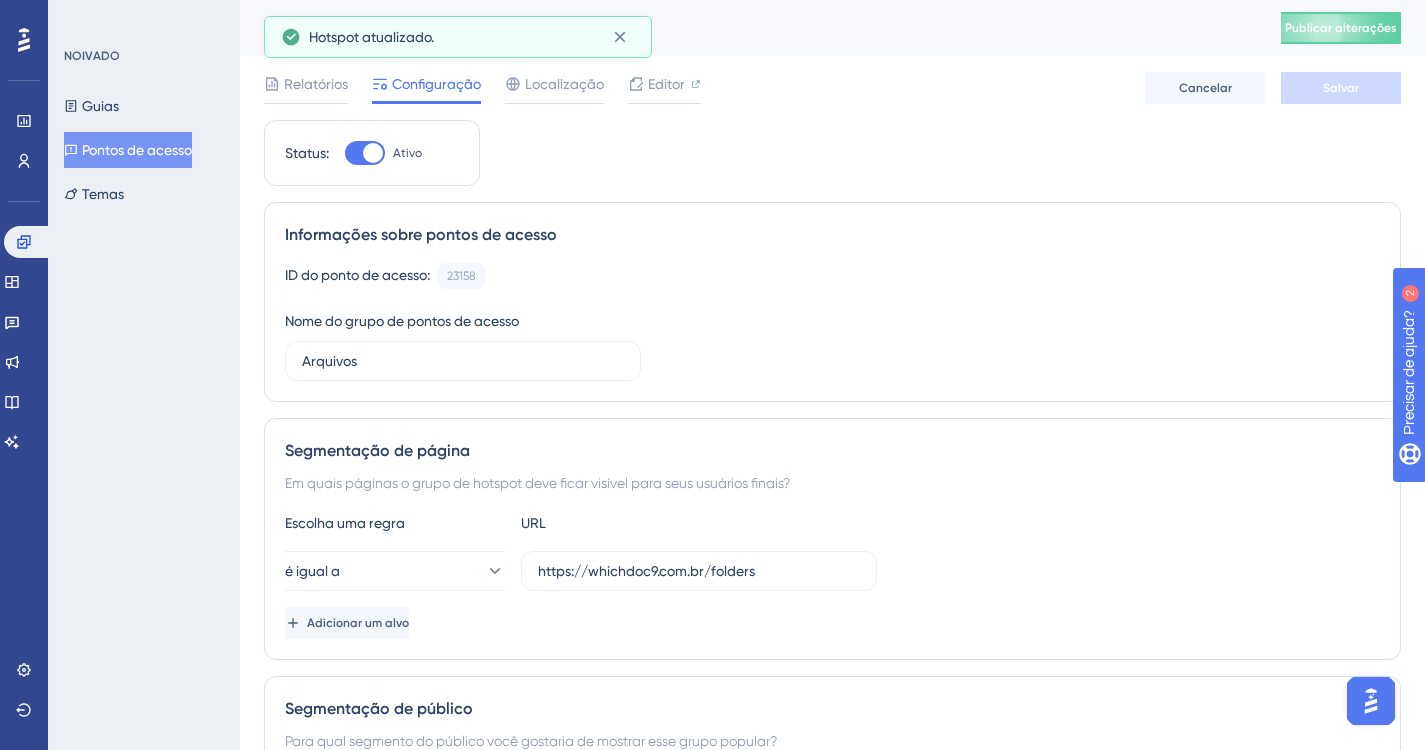 click on "Publicar alterações" at bounding box center (1341, 28) 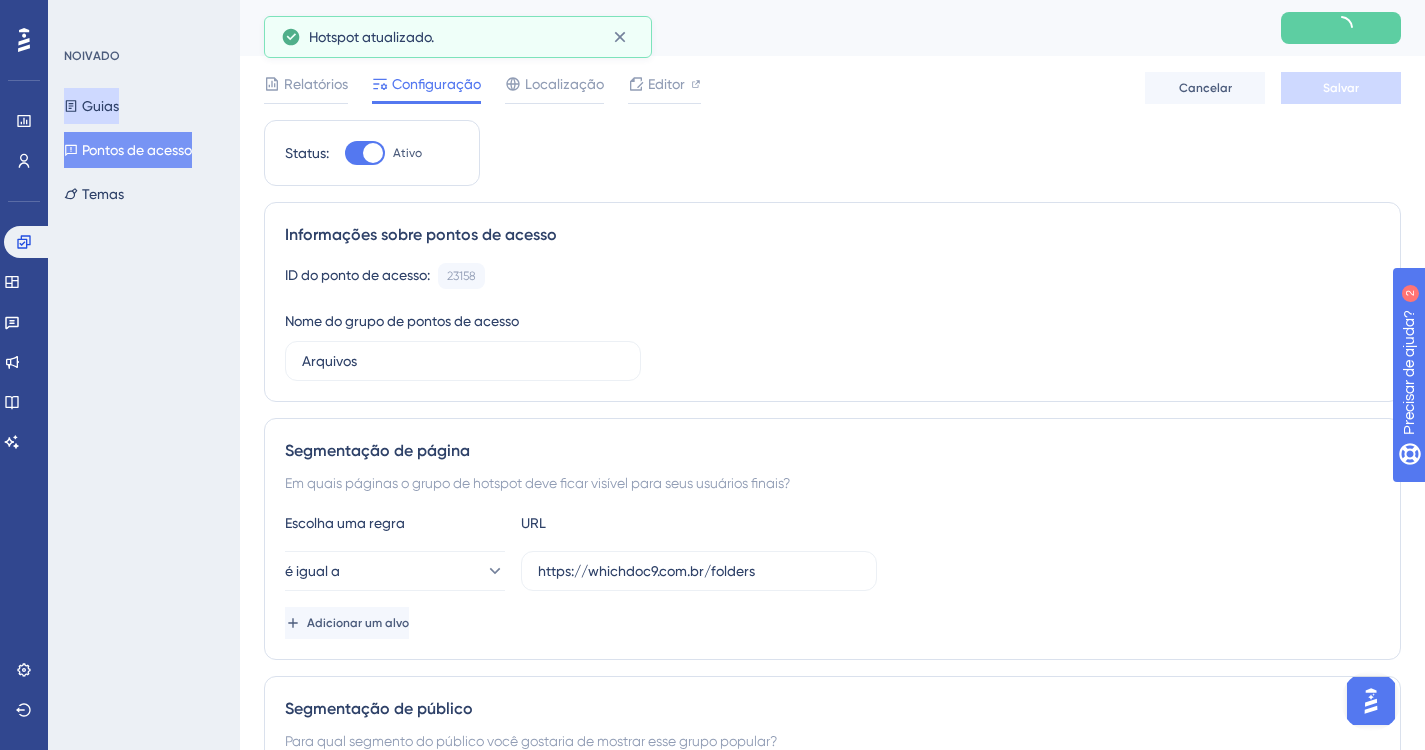 click on "Guias" at bounding box center [91, 106] 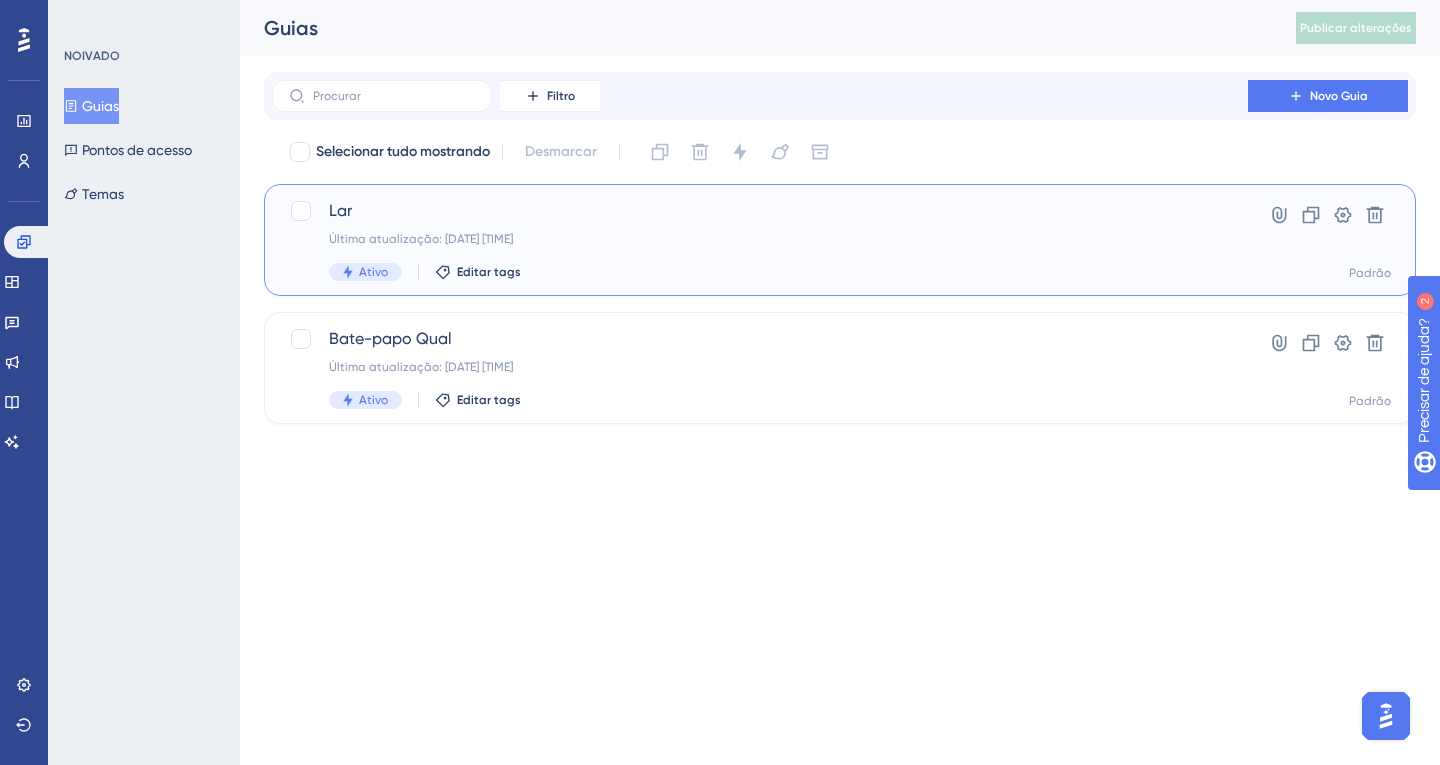 click on "Lar Última atualização: [DATE] [TIME] Ativo Editar tags" at bounding box center (760, 240) 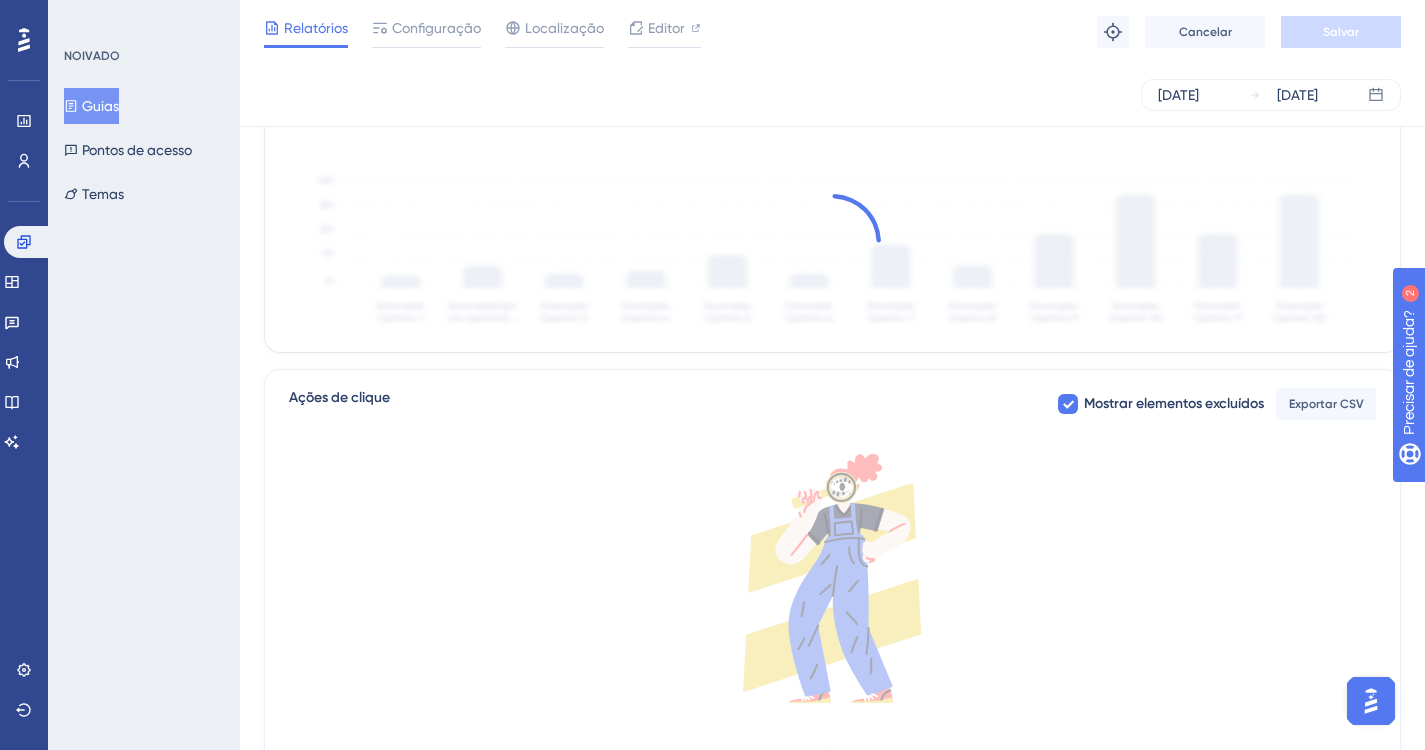 scroll, scrollTop: 646, scrollLeft: 0, axis: vertical 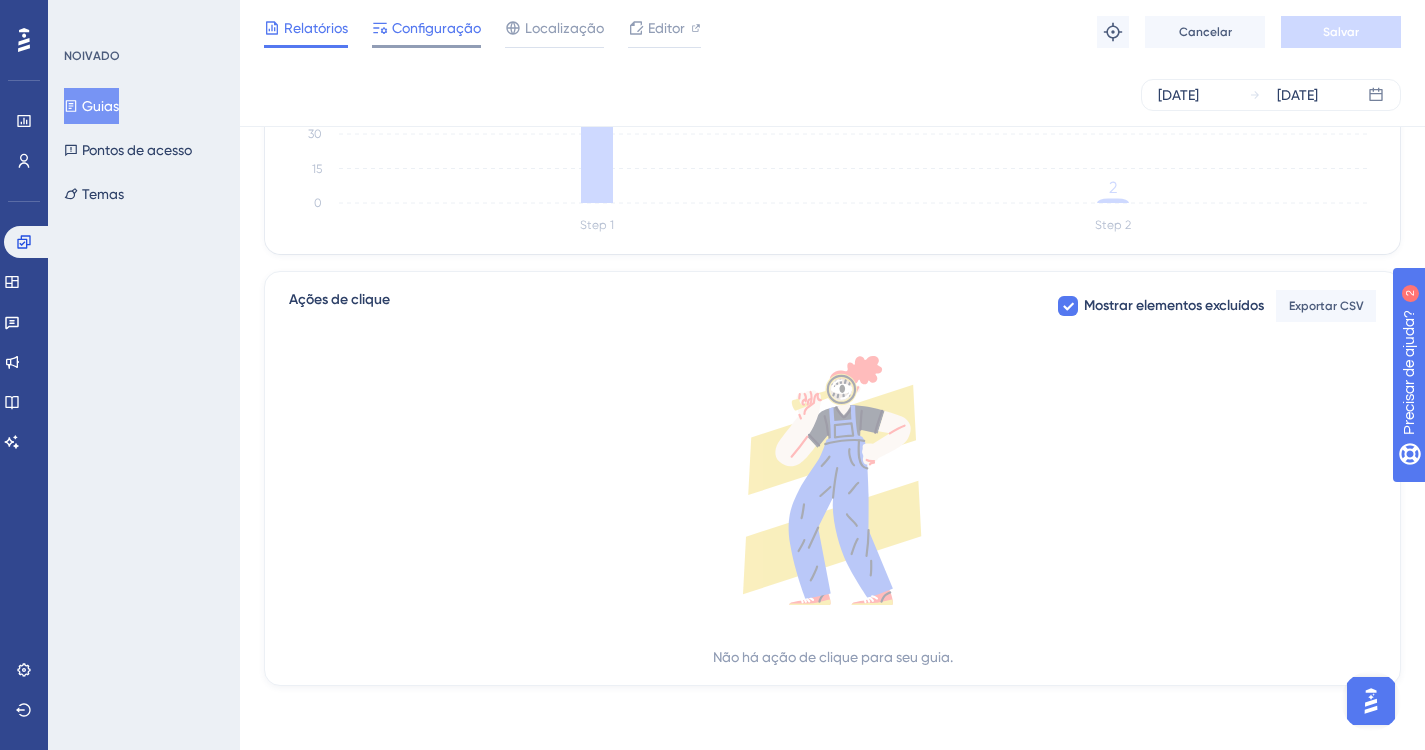click on "Configuração" at bounding box center [436, 28] 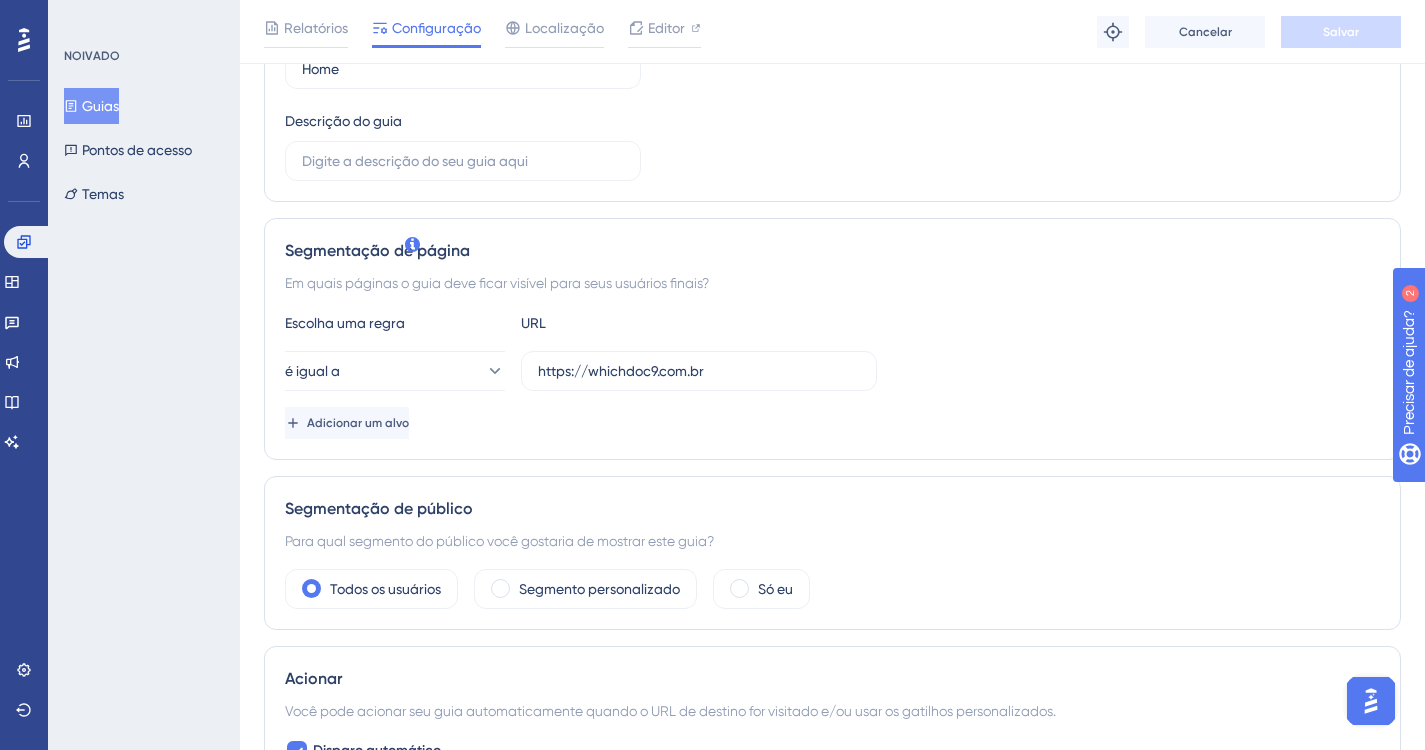 scroll, scrollTop: 600, scrollLeft: 0, axis: vertical 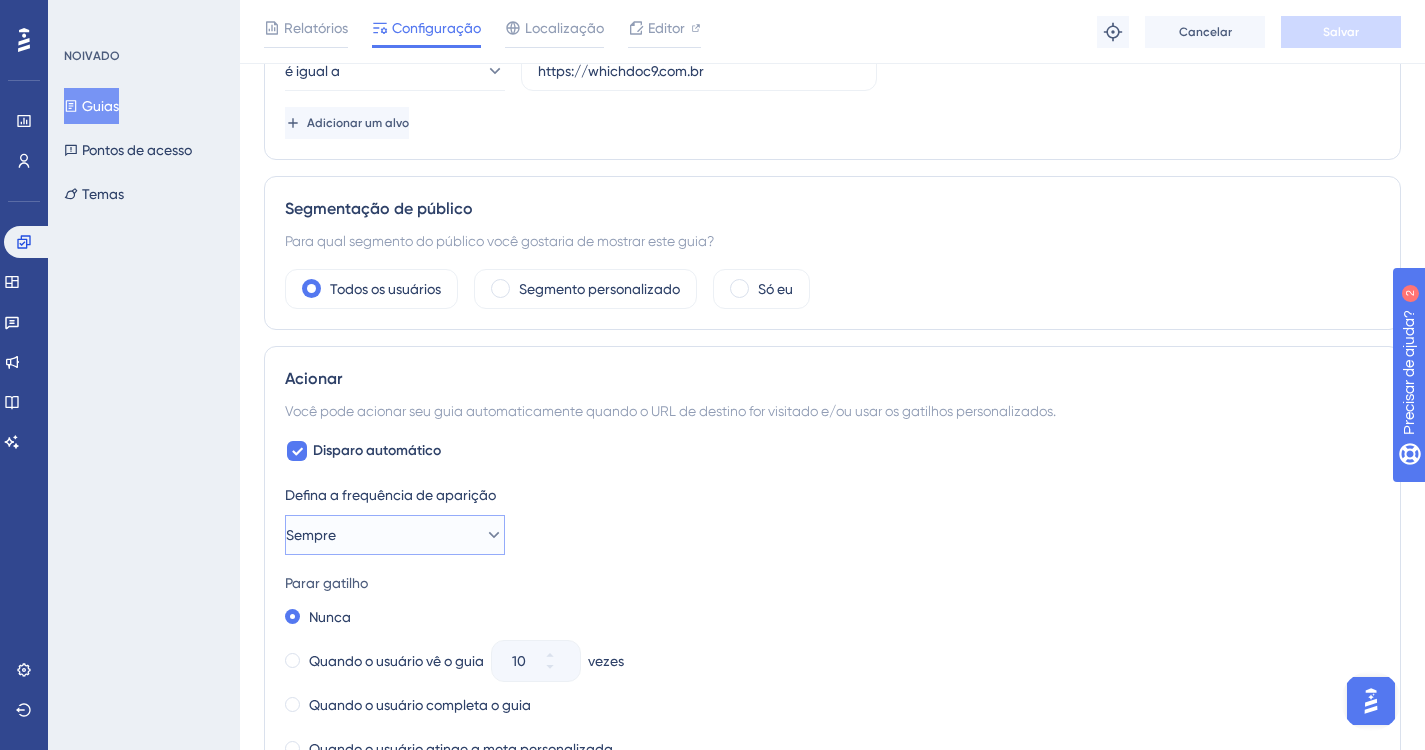 click on "Sempre" at bounding box center (395, 535) 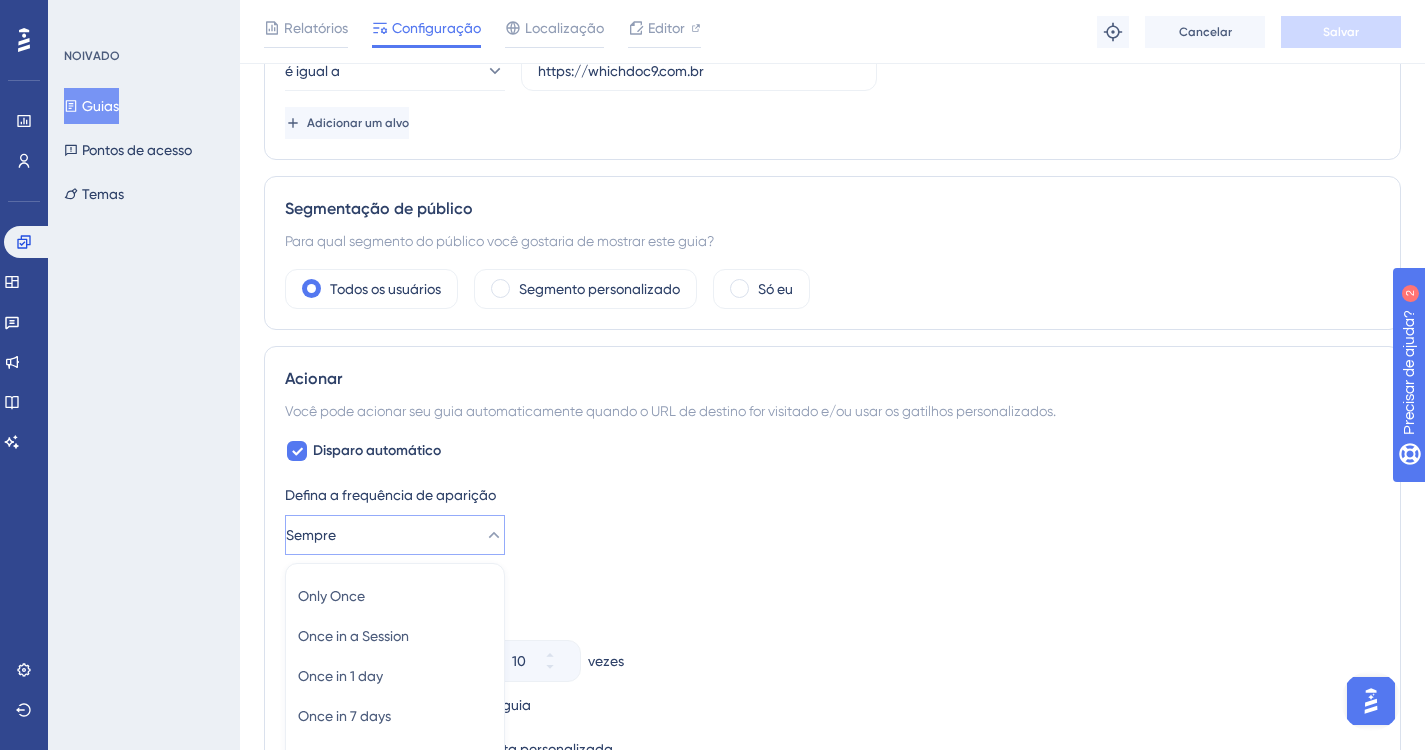 scroll, scrollTop: 941, scrollLeft: 0, axis: vertical 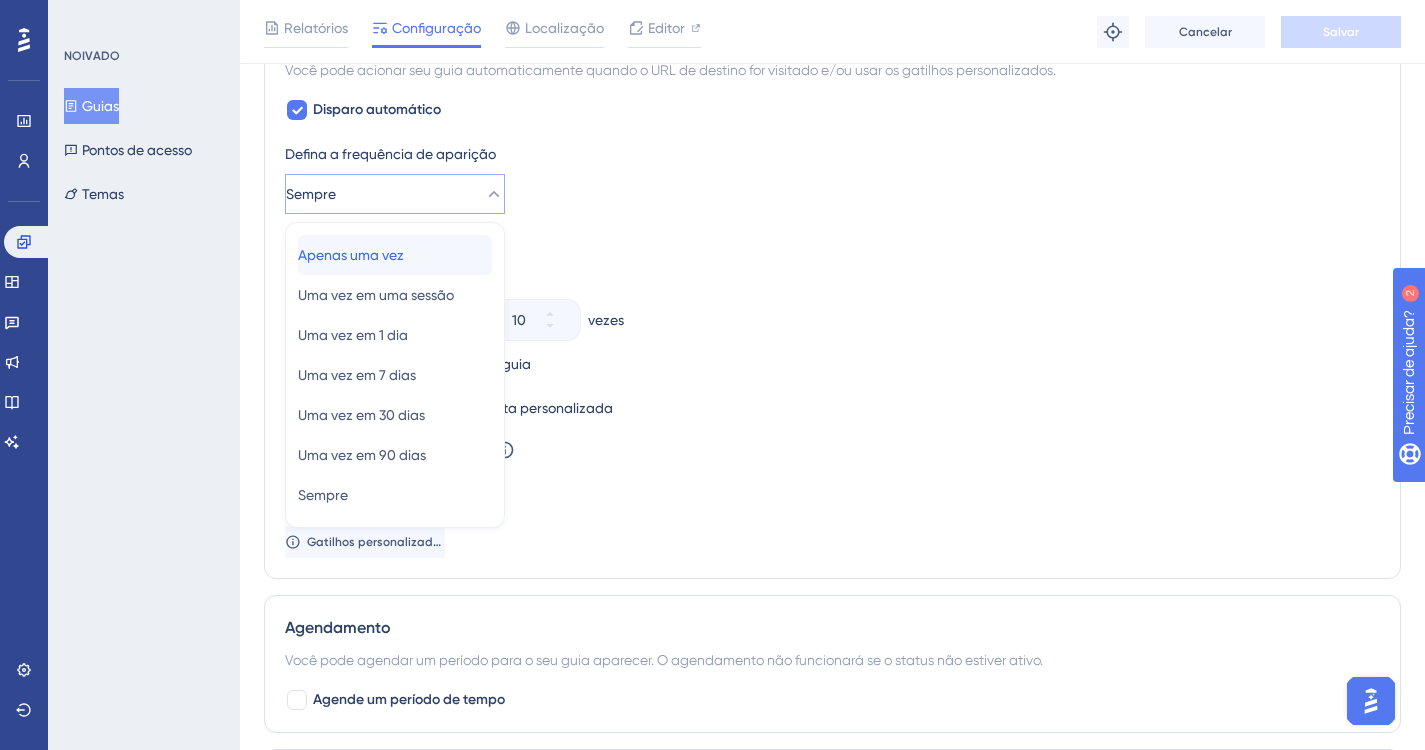 click on "Apenas uma vez Apenas uma vez" at bounding box center [395, 255] 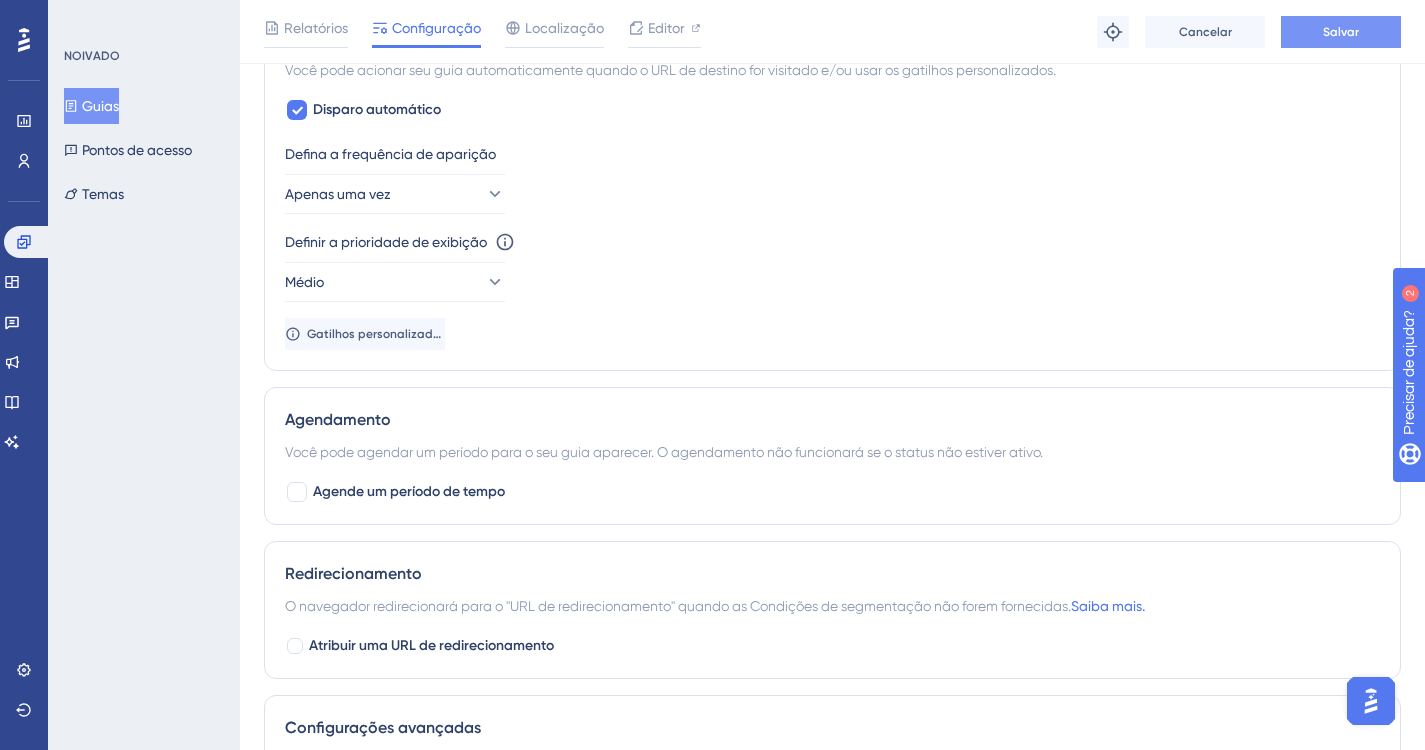 click on "Salvar" at bounding box center (1341, 32) 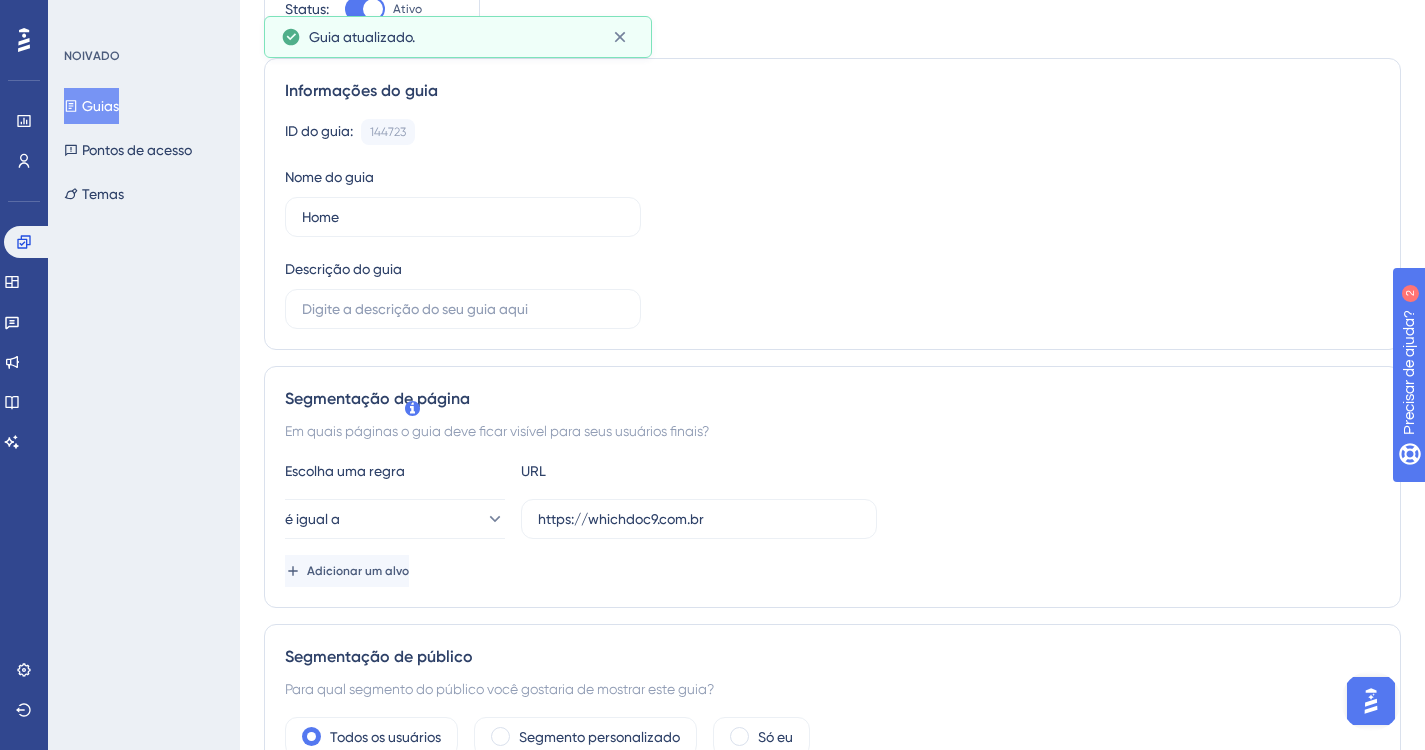 scroll, scrollTop: 0, scrollLeft: 0, axis: both 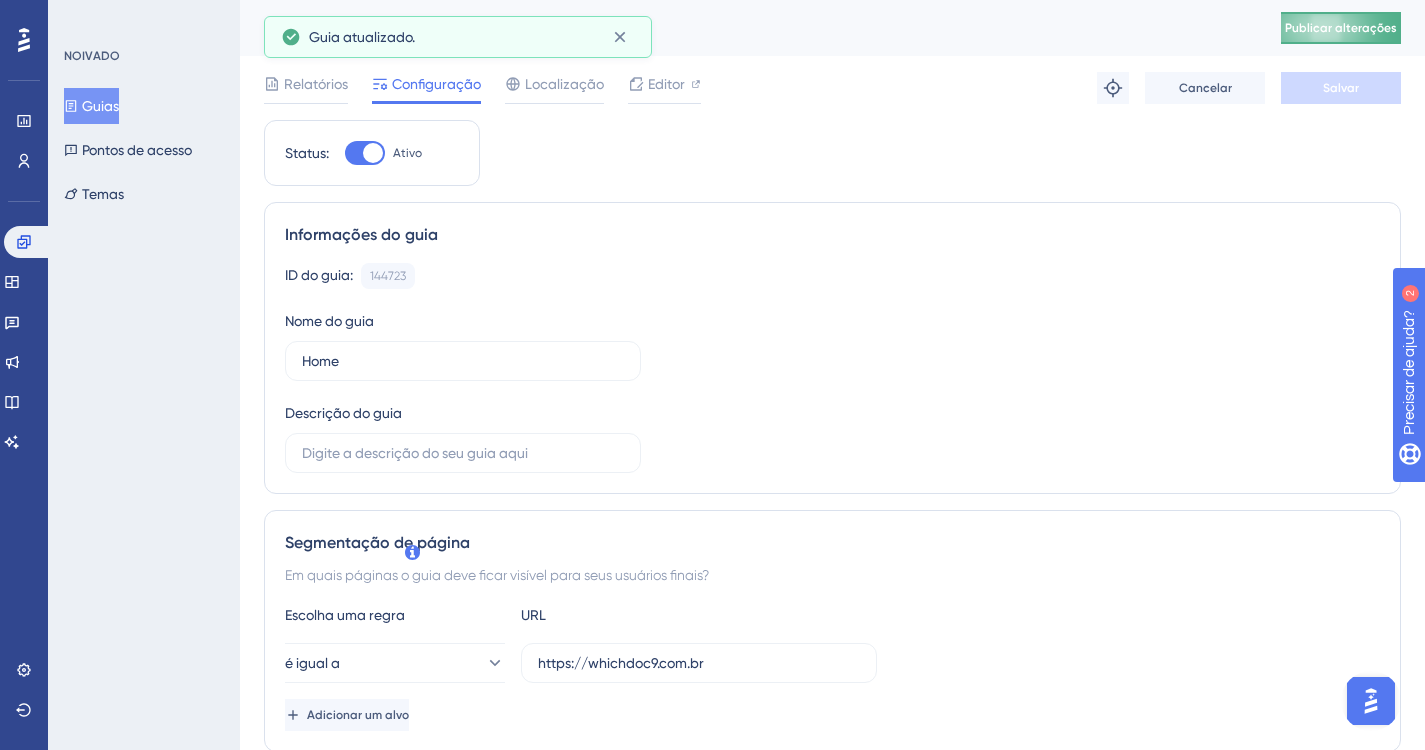 click on "Publicar alterações" at bounding box center (1341, 28) 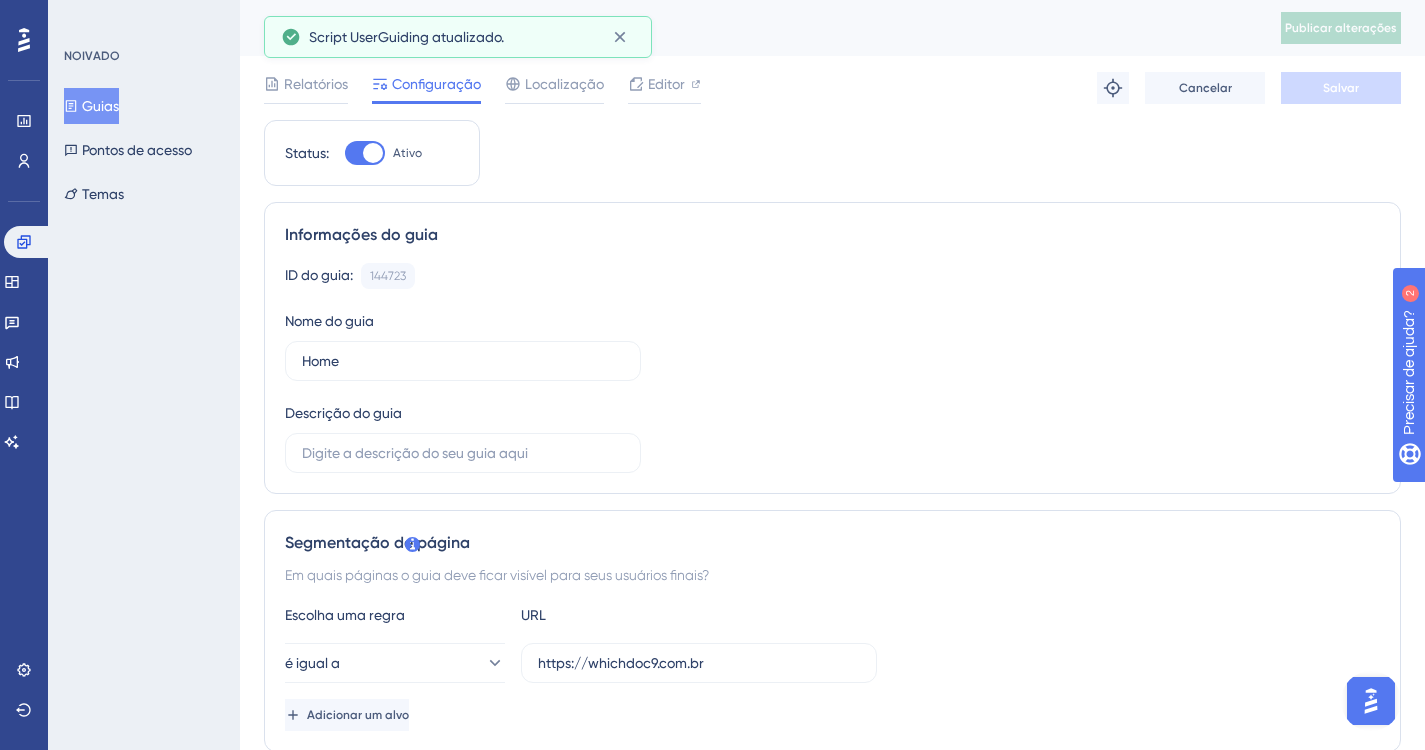 click on "Guias" at bounding box center (100, 106) 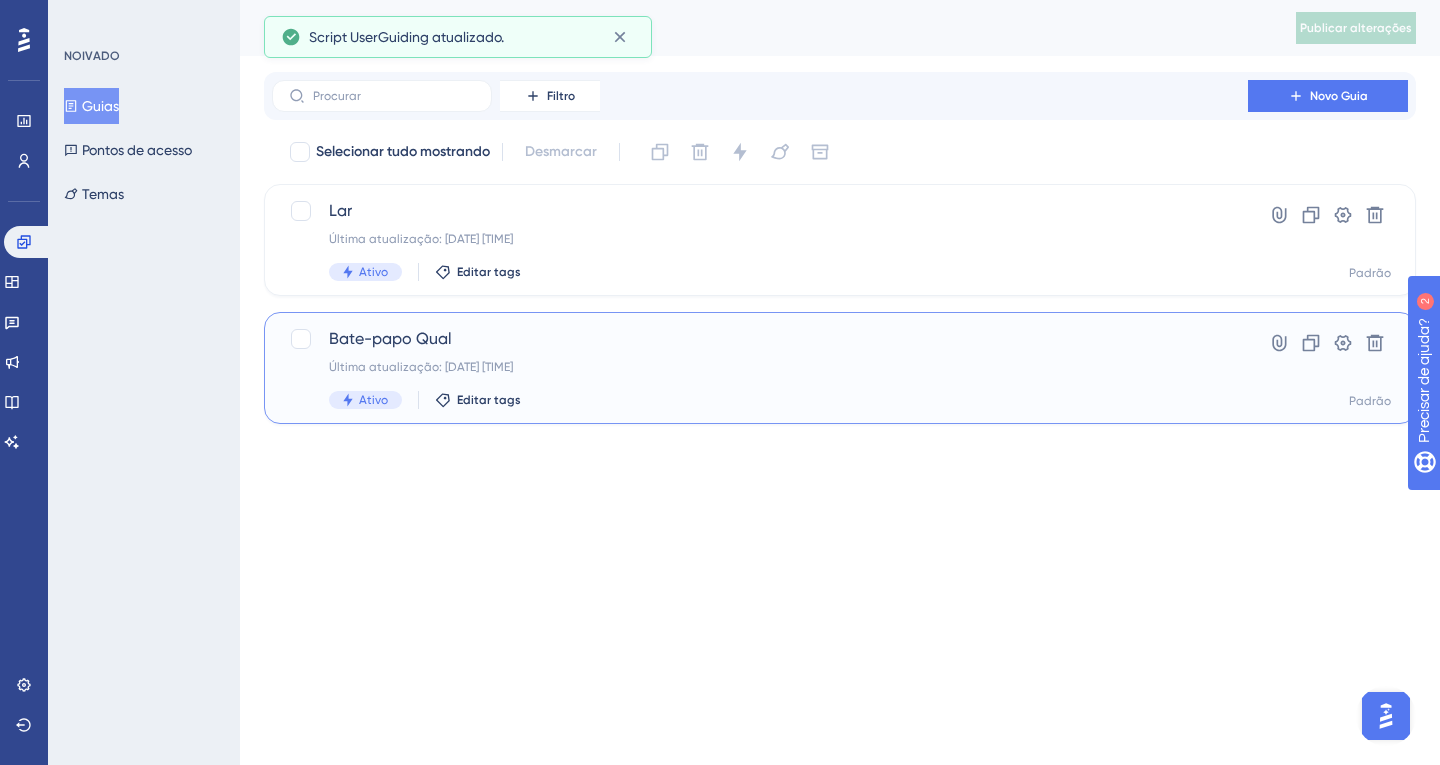 click on "Última atualização: [DATE] [TIME]" at bounding box center (760, 367) 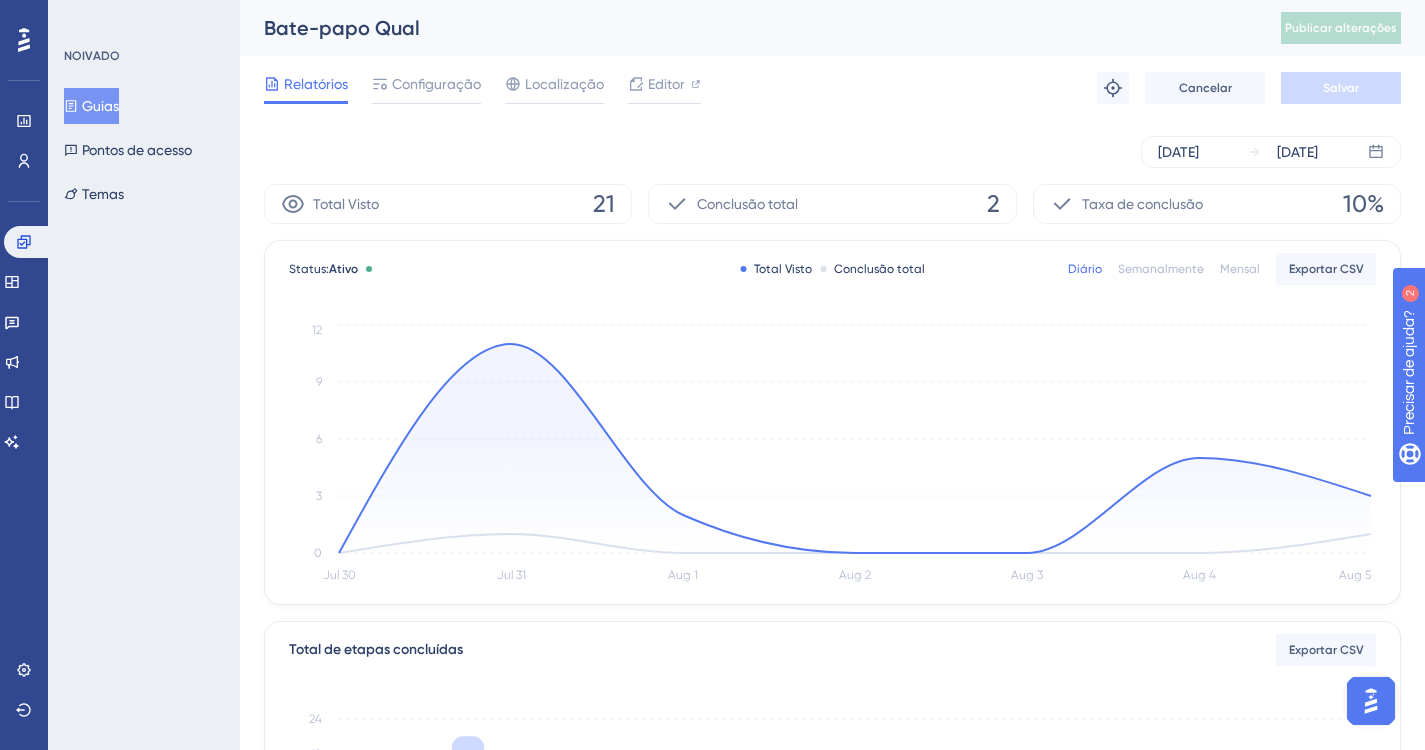 click on "Configuração" at bounding box center (436, 84) 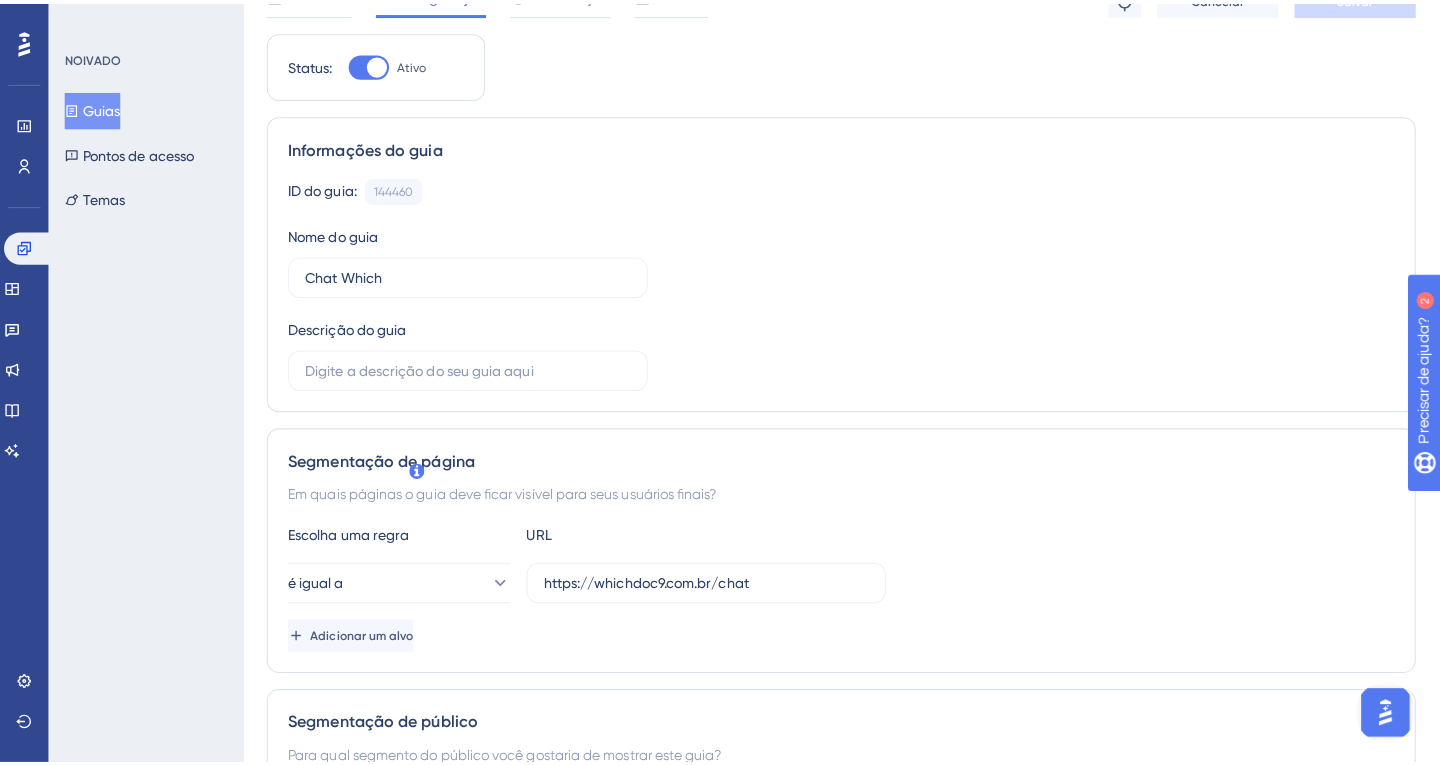 scroll, scrollTop: 0, scrollLeft: 0, axis: both 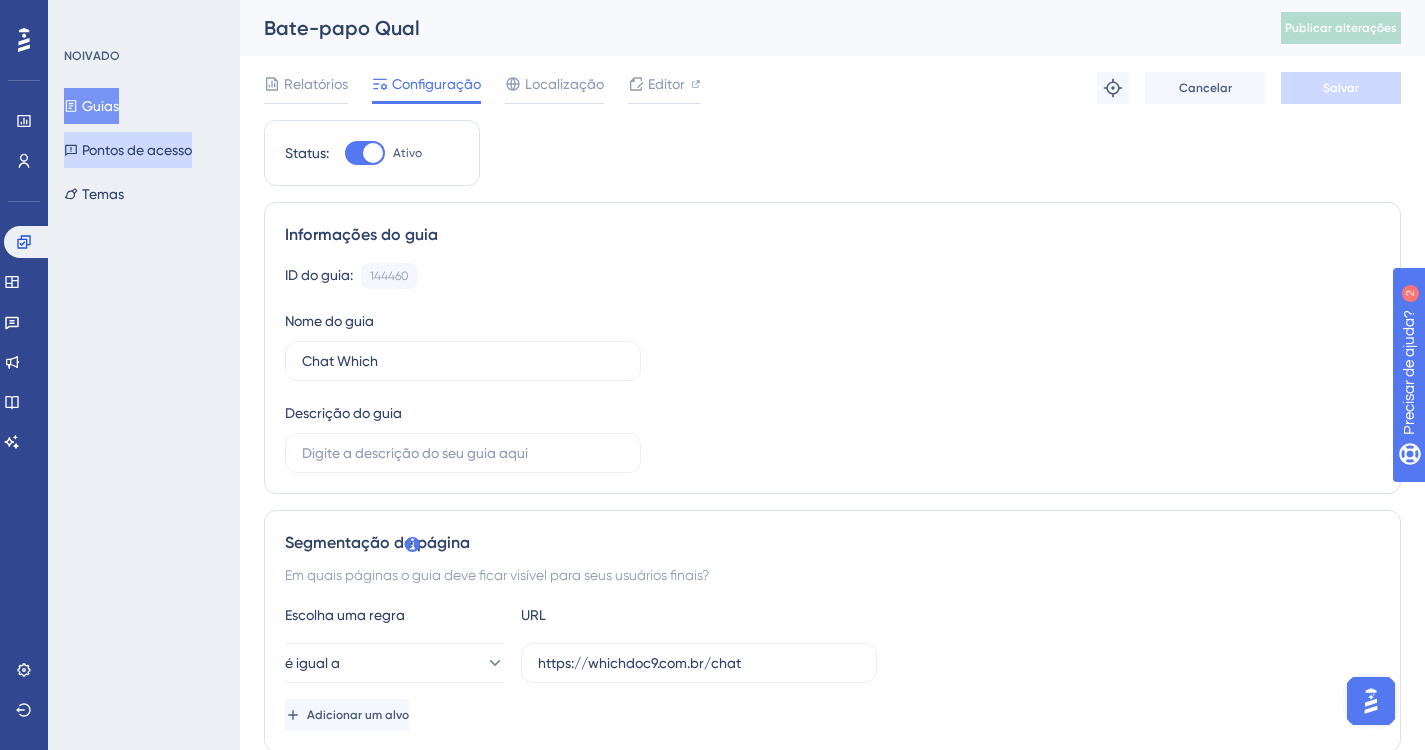 click on "Pontos de acesso" at bounding box center [128, 150] 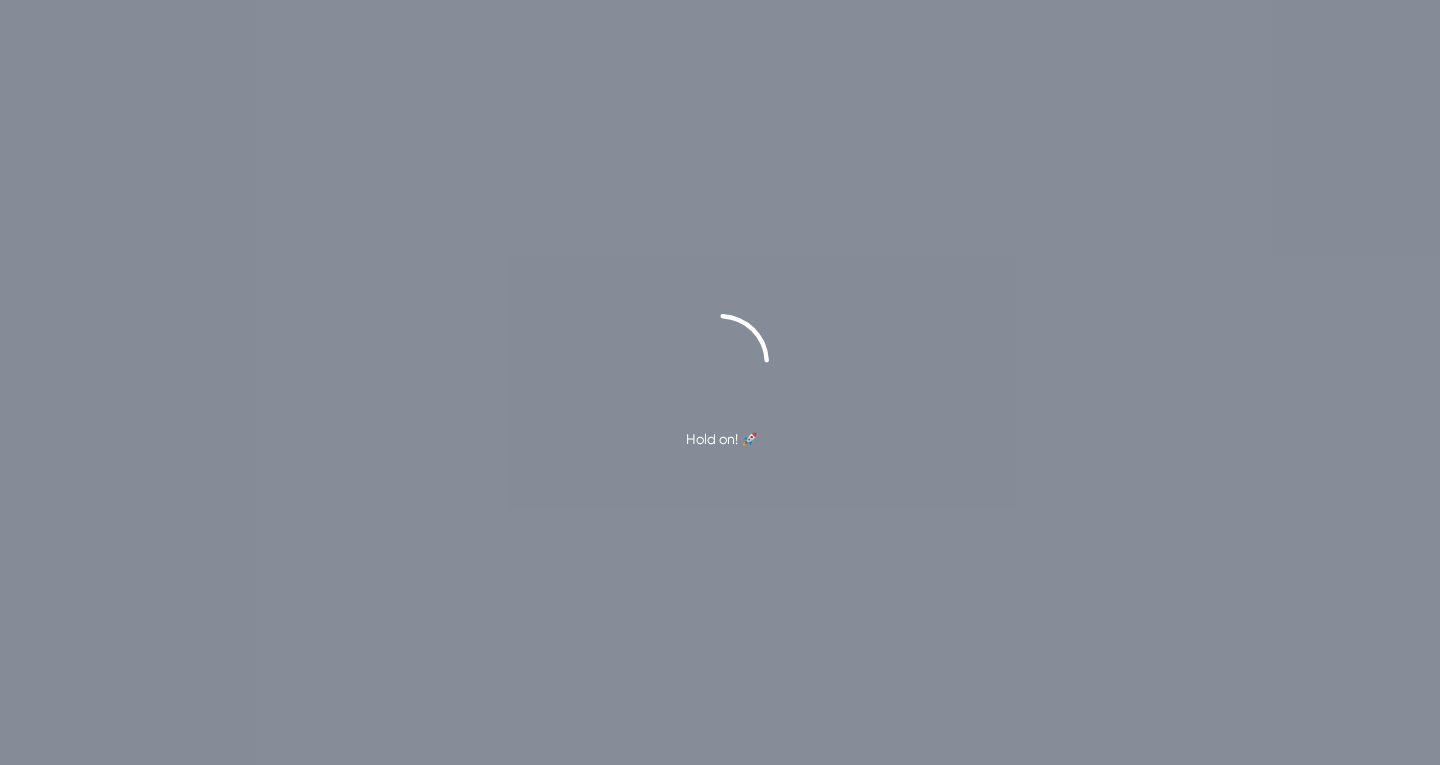 scroll, scrollTop: 0, scrollLeft: 0, axis: both 